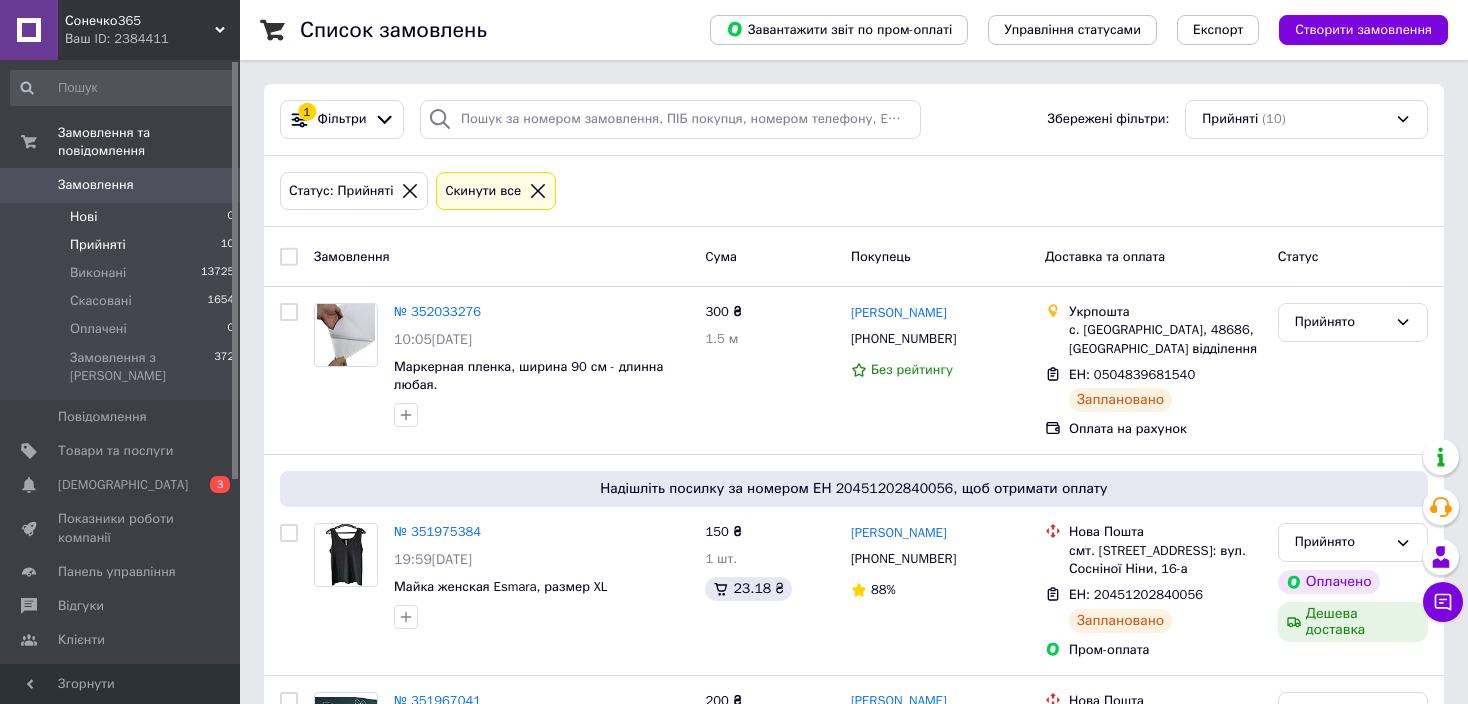 scroll, scrollTop: 100, scrollLeft: 0, axis: vertical 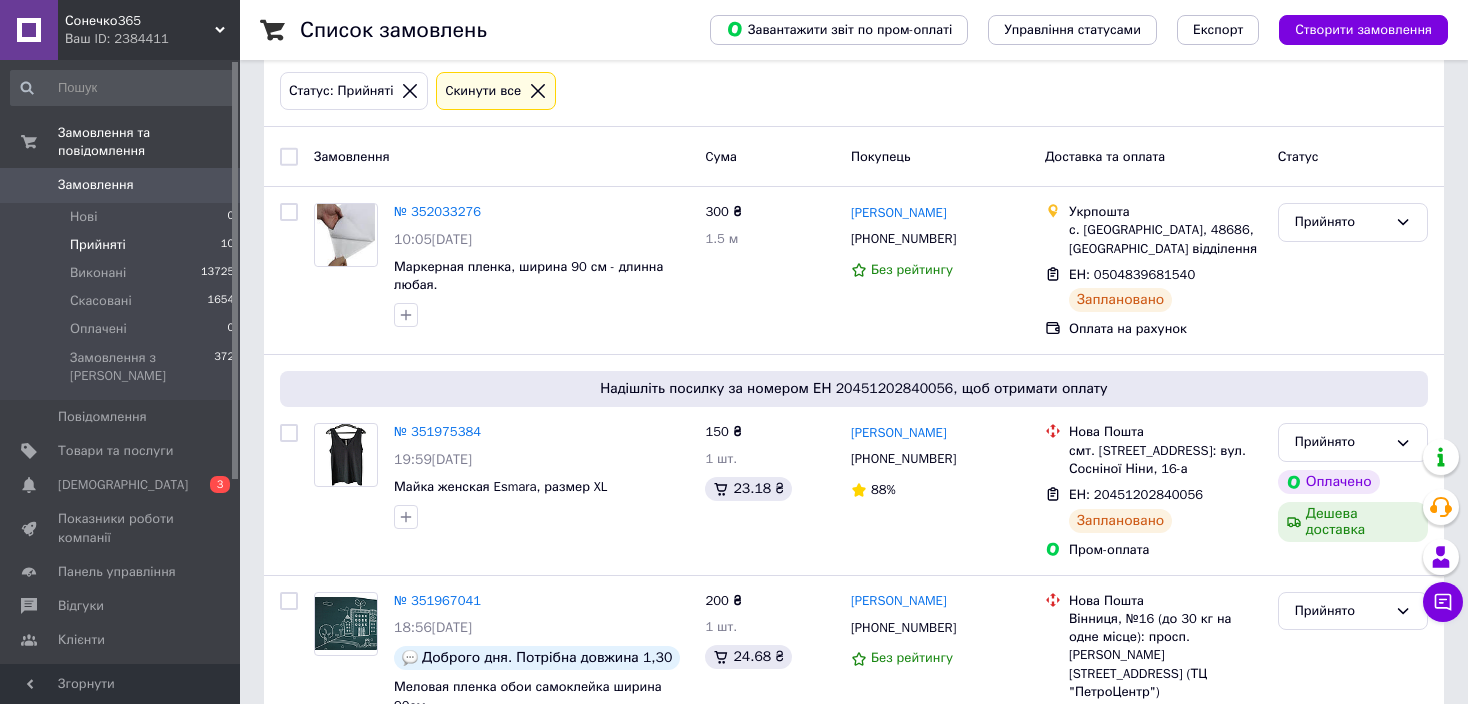 click on "Замовлення" at bounding box center (96, 185) 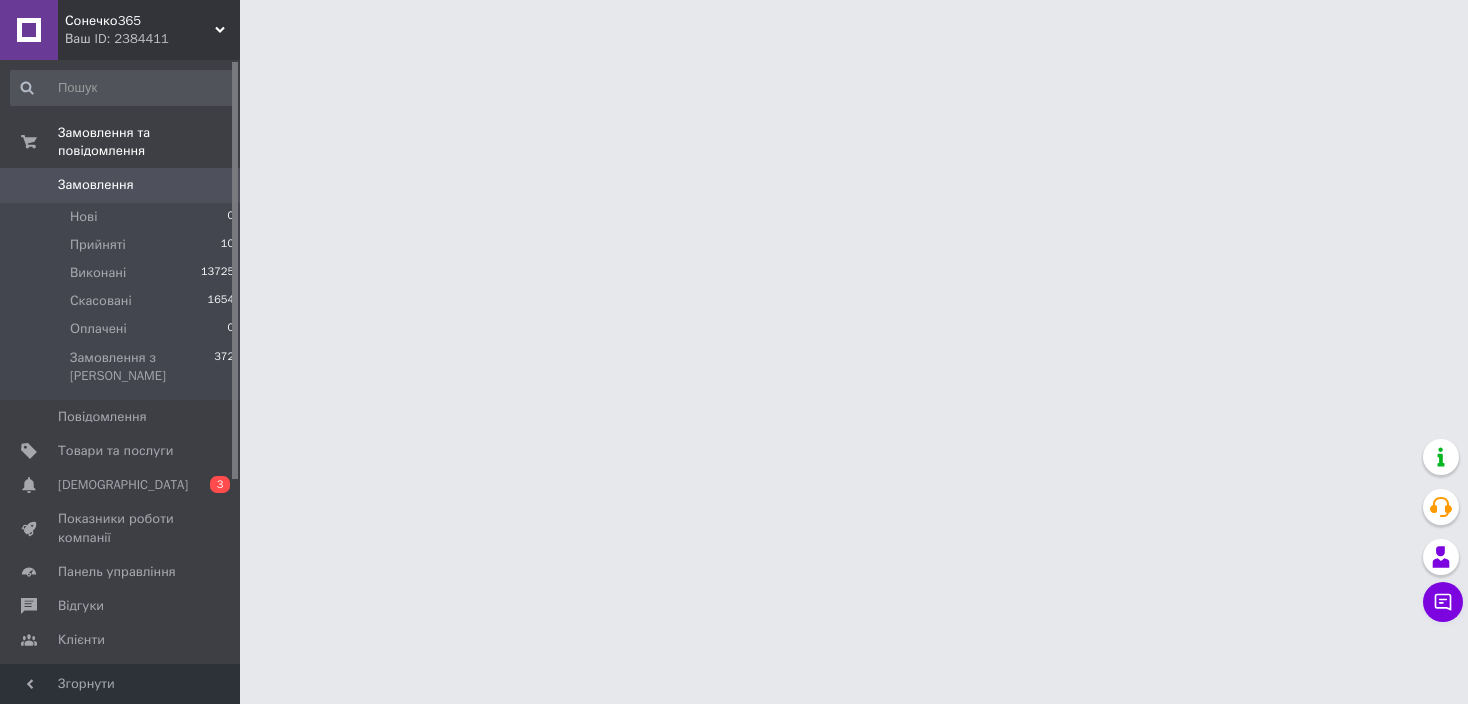 scroll, scrollTop: 0, scrollLeft: 0, axis: both 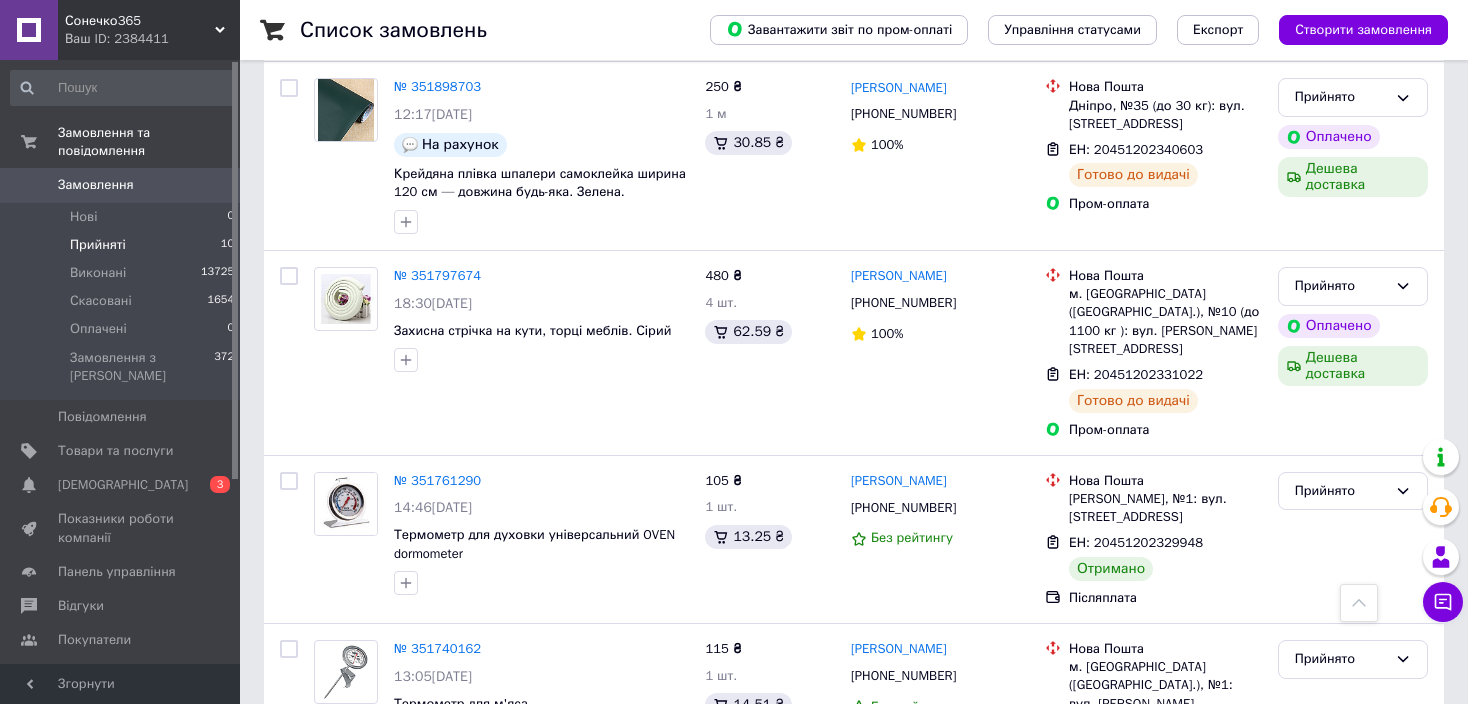 click on "Прийняті" at bounding box center (98, 245) 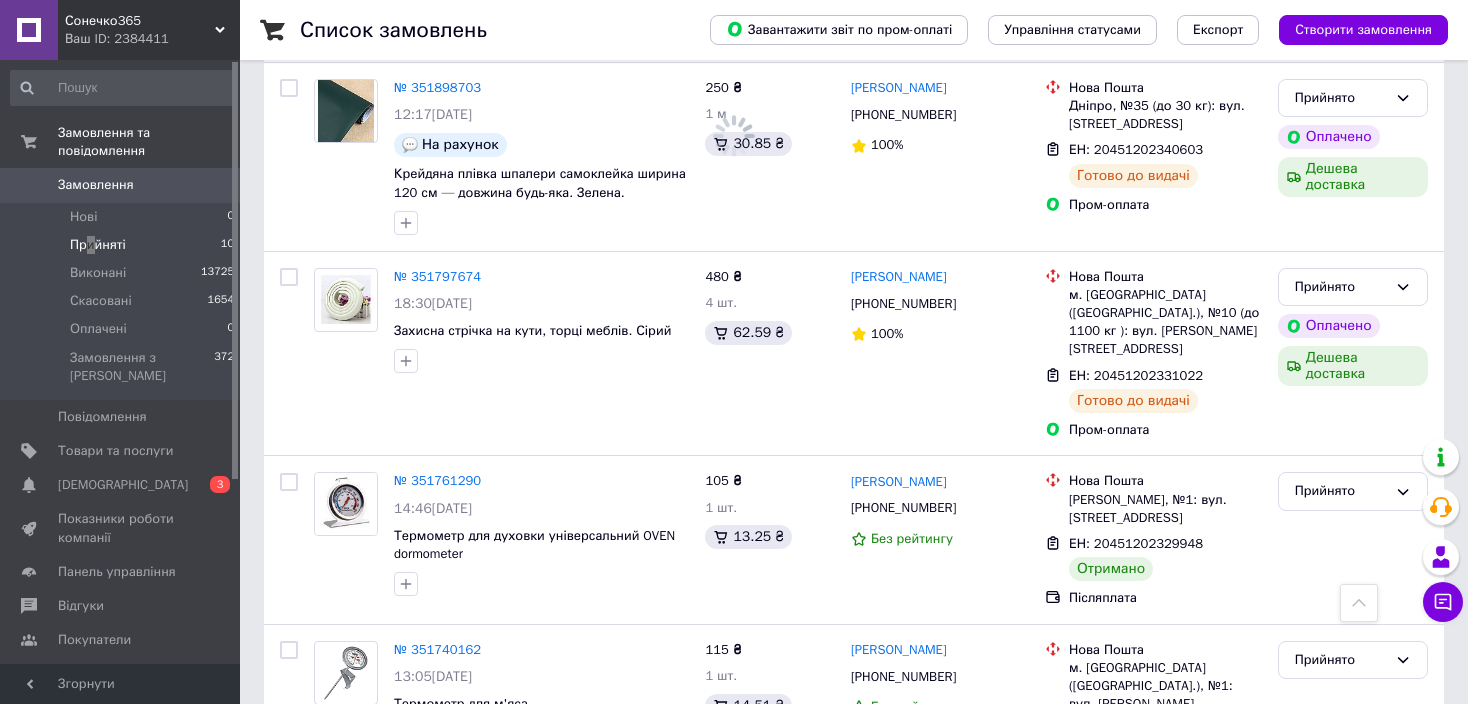 scroll, scrollTop: 0, scrollLeft: 0, axis: both 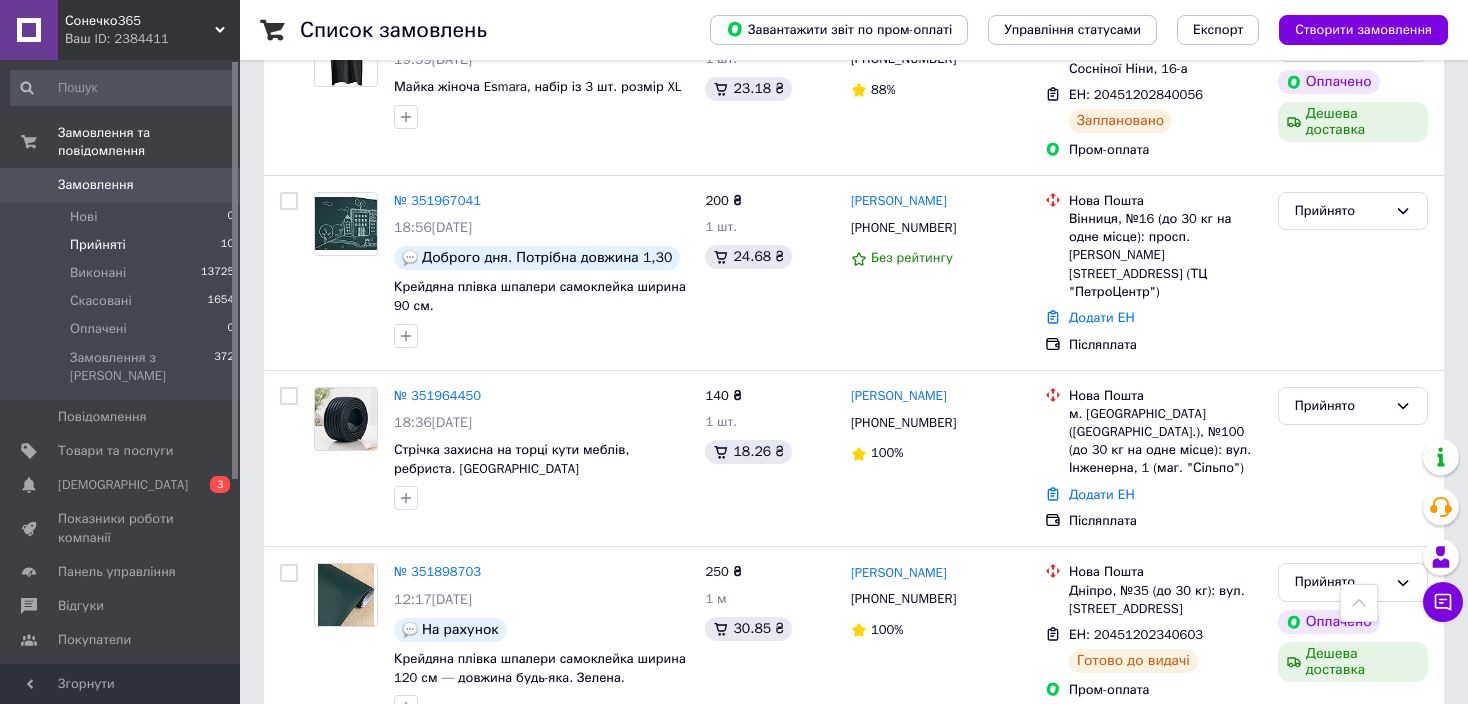 drag, startPoint x: 99, startPoint y: 222, endPoint x: 152, endPoint y: 215, distance: 53.460266 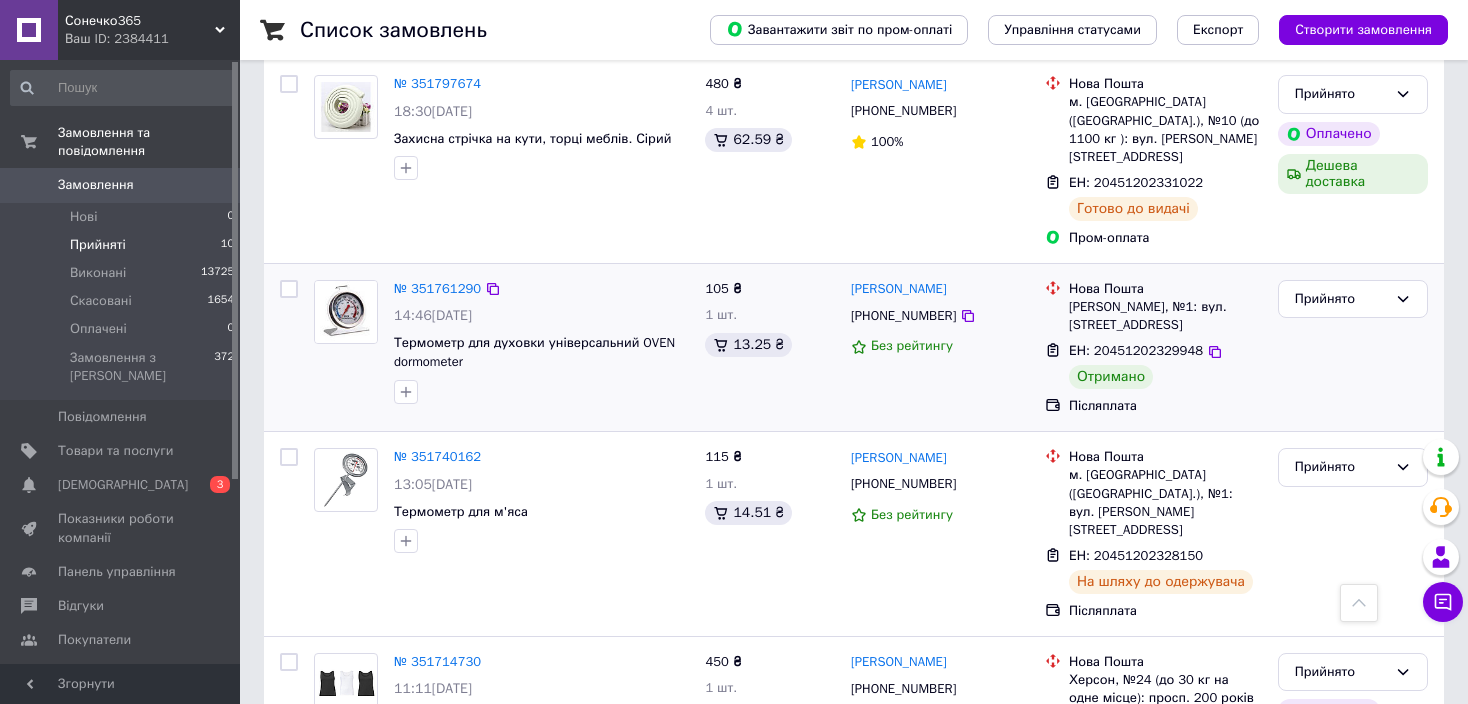 scroll, scrollTop: 1160, scrollLeft: 0, axis: vertical 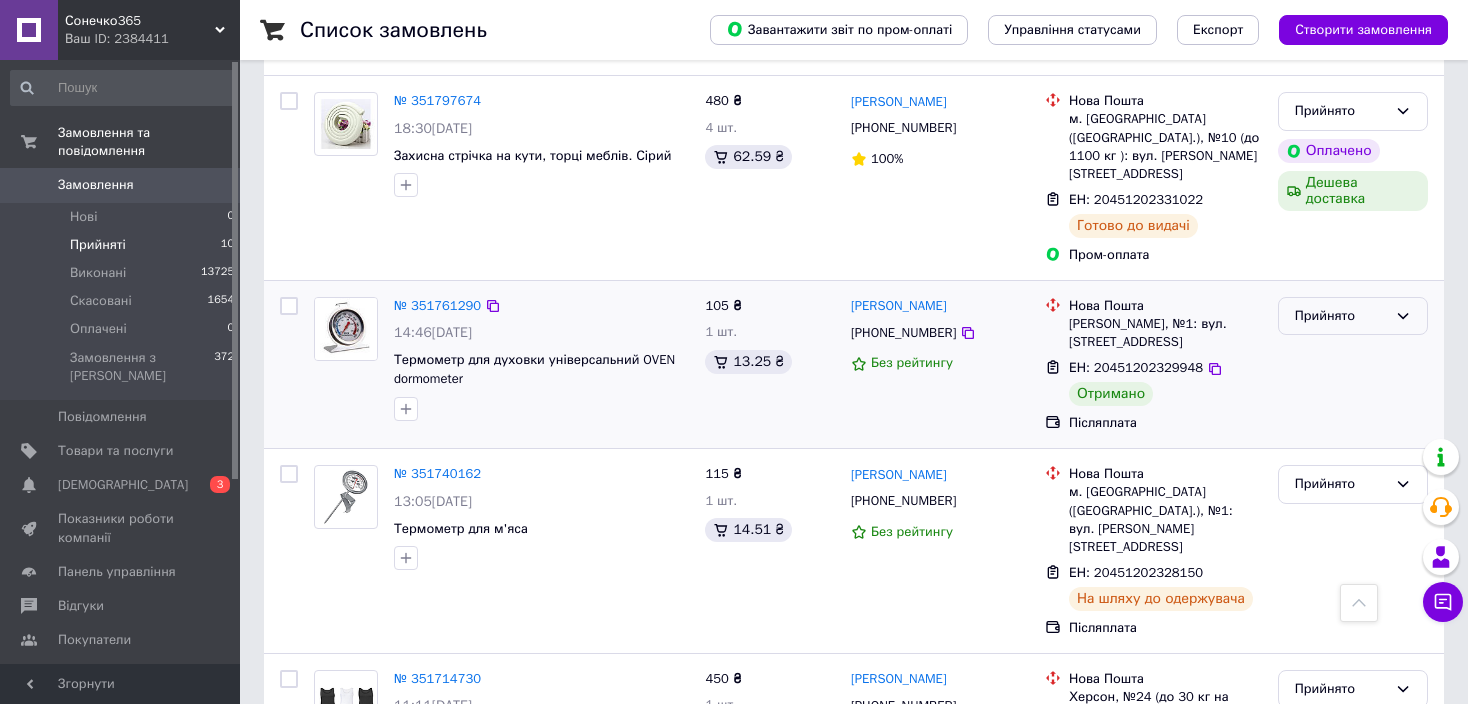 click 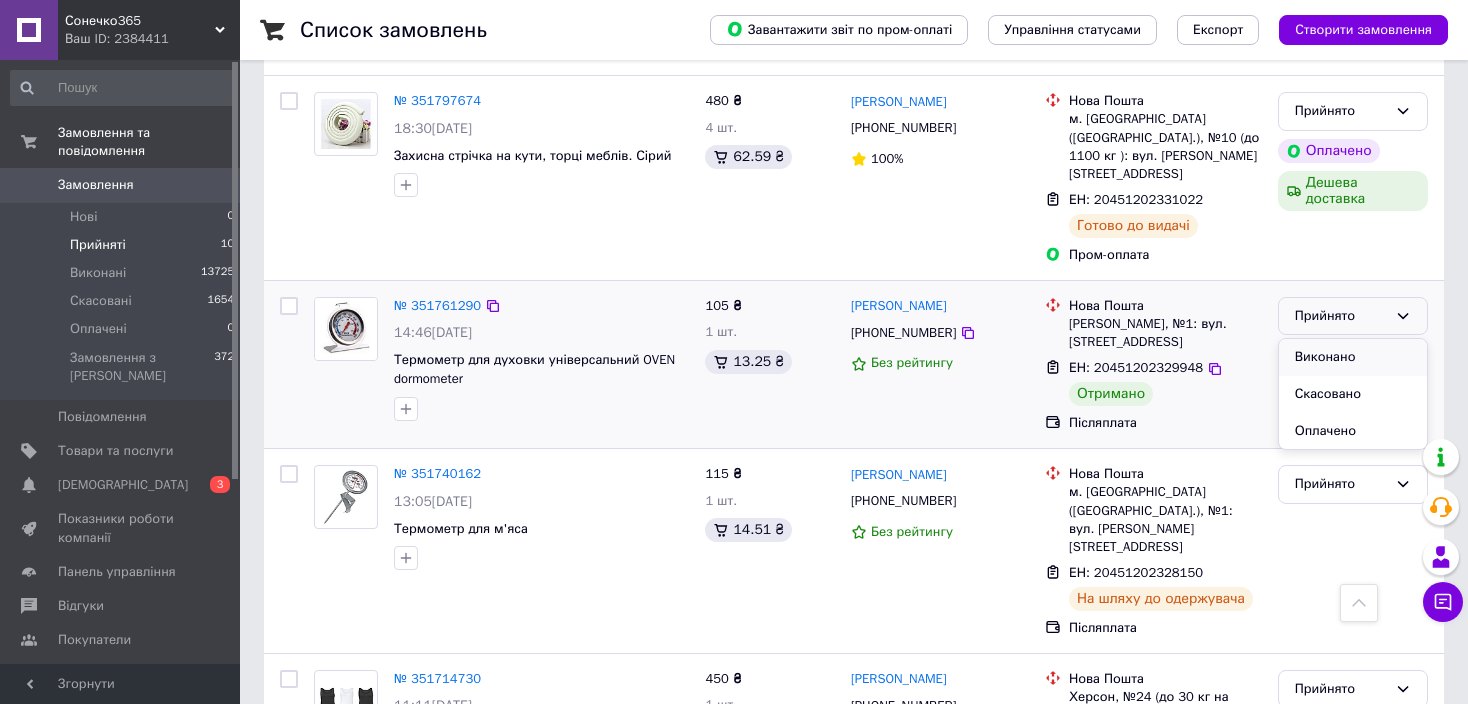 click on "Виконано" at bounding box center (1353, 357) 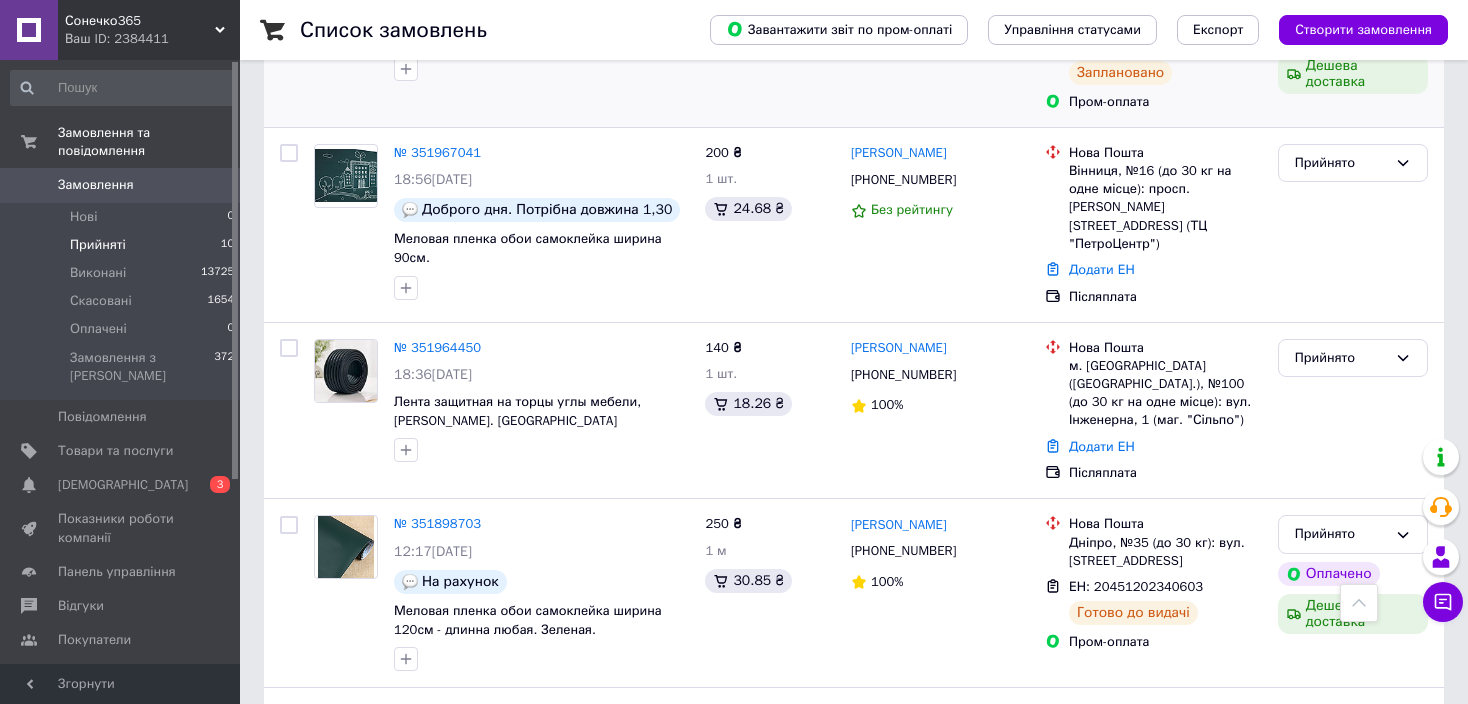 scroll, scrollTop: 200, scrollLeft: 0, axis: vertical 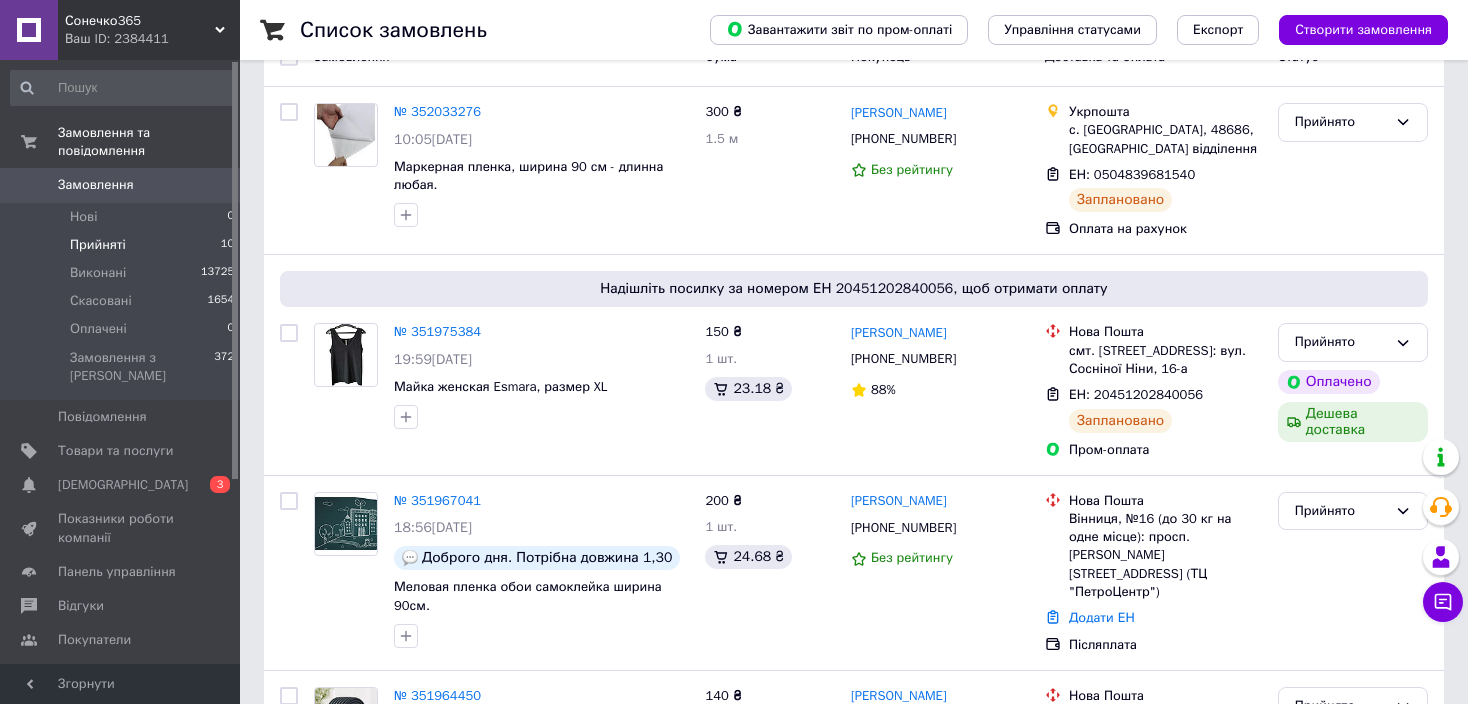 click on "Замовлення" at bounding box center [96, 185] 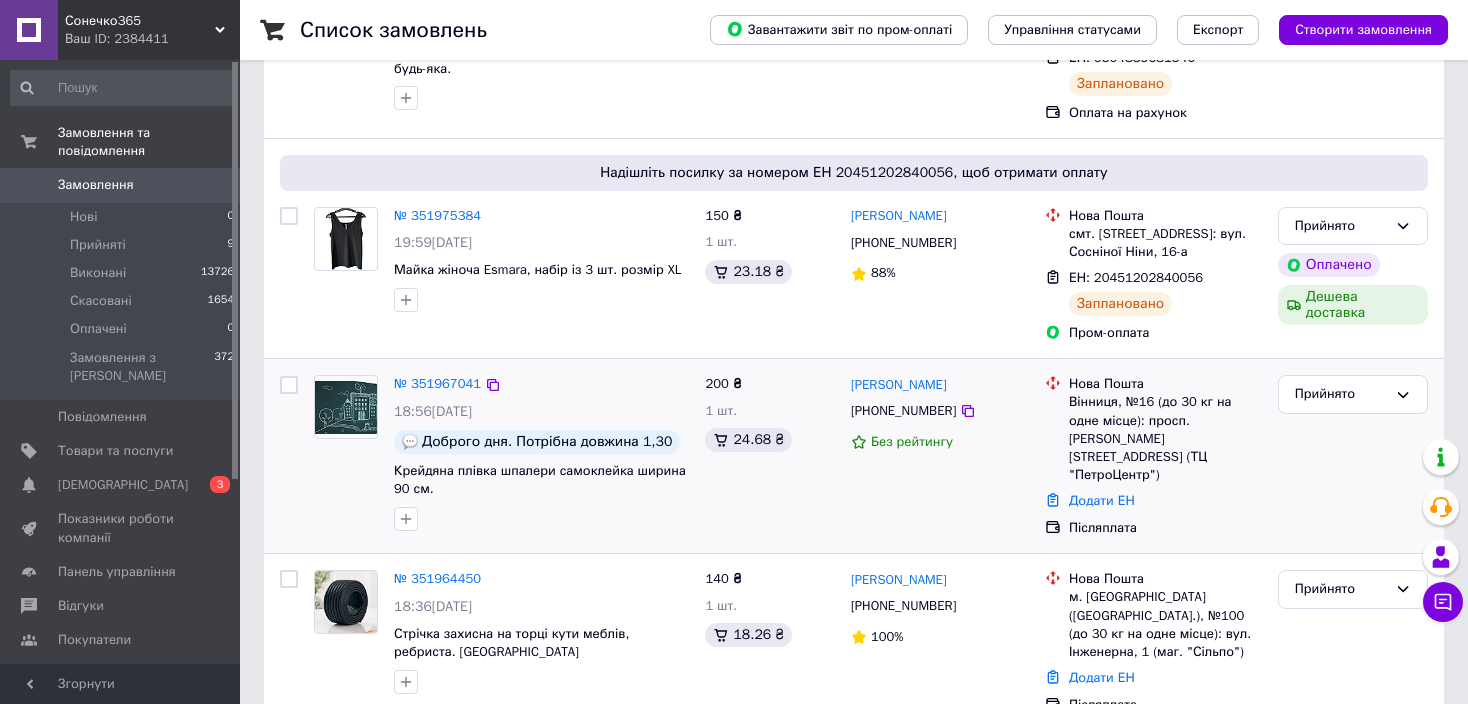 scroll, scrollTop: 300, scrollLeft: 0, axis: vertical 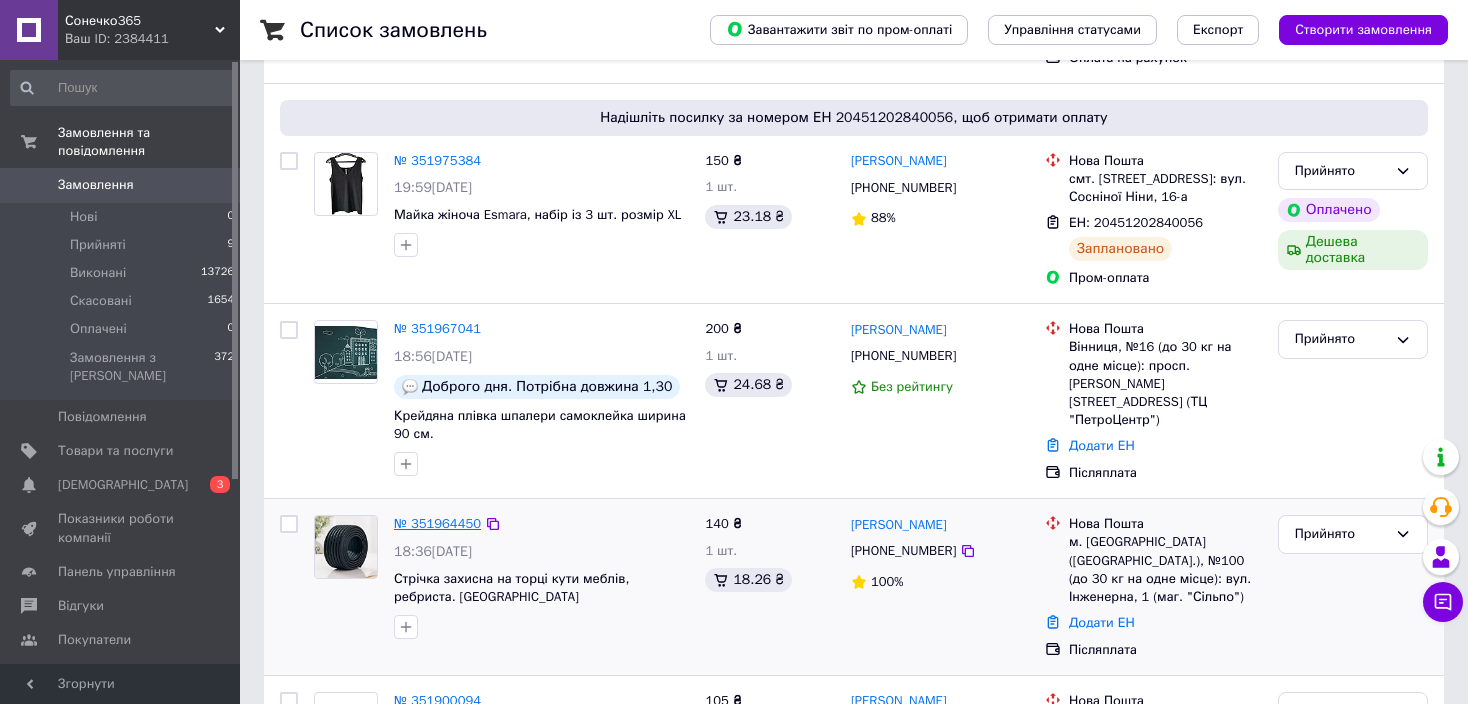 click on "№ 351964450" at bounding box center [437, 523] 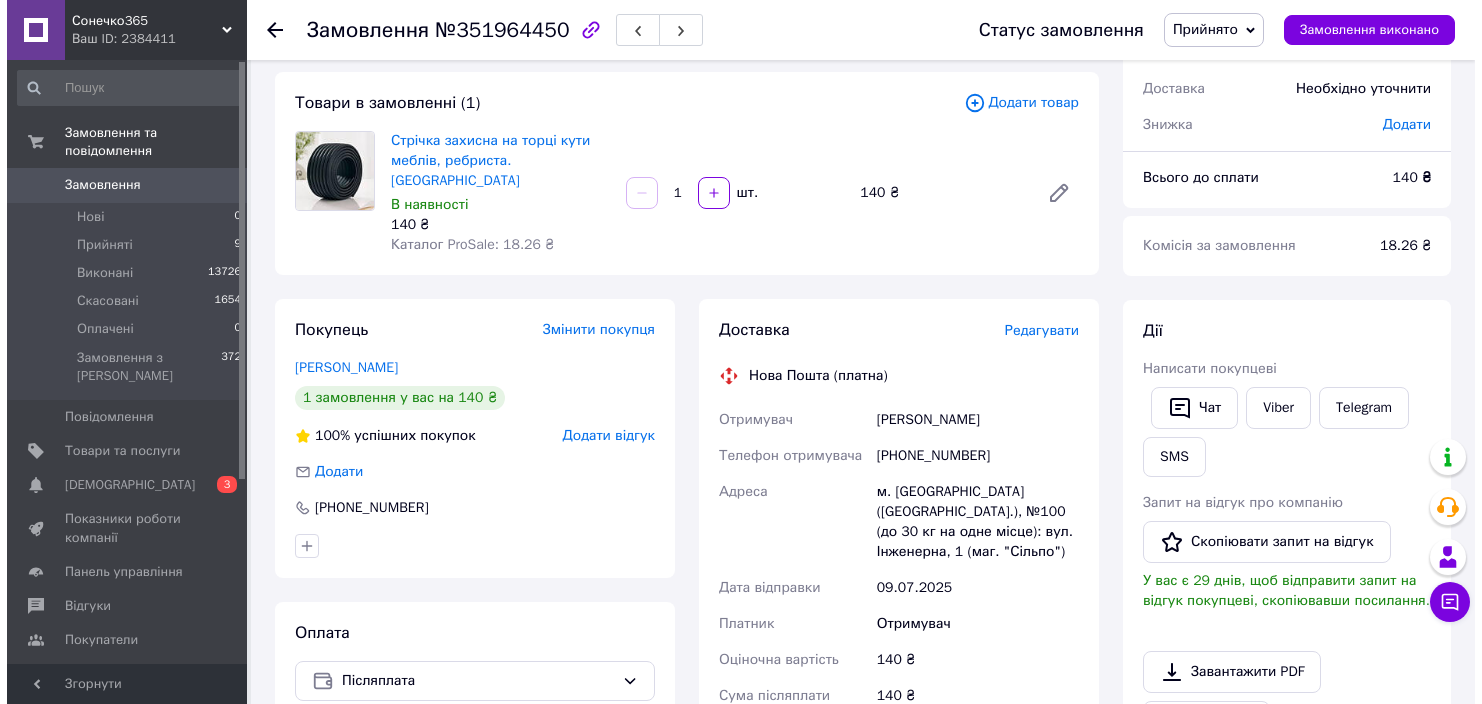 scroll, scrollTop: 300, scrollLeft: 0, axis: vertical 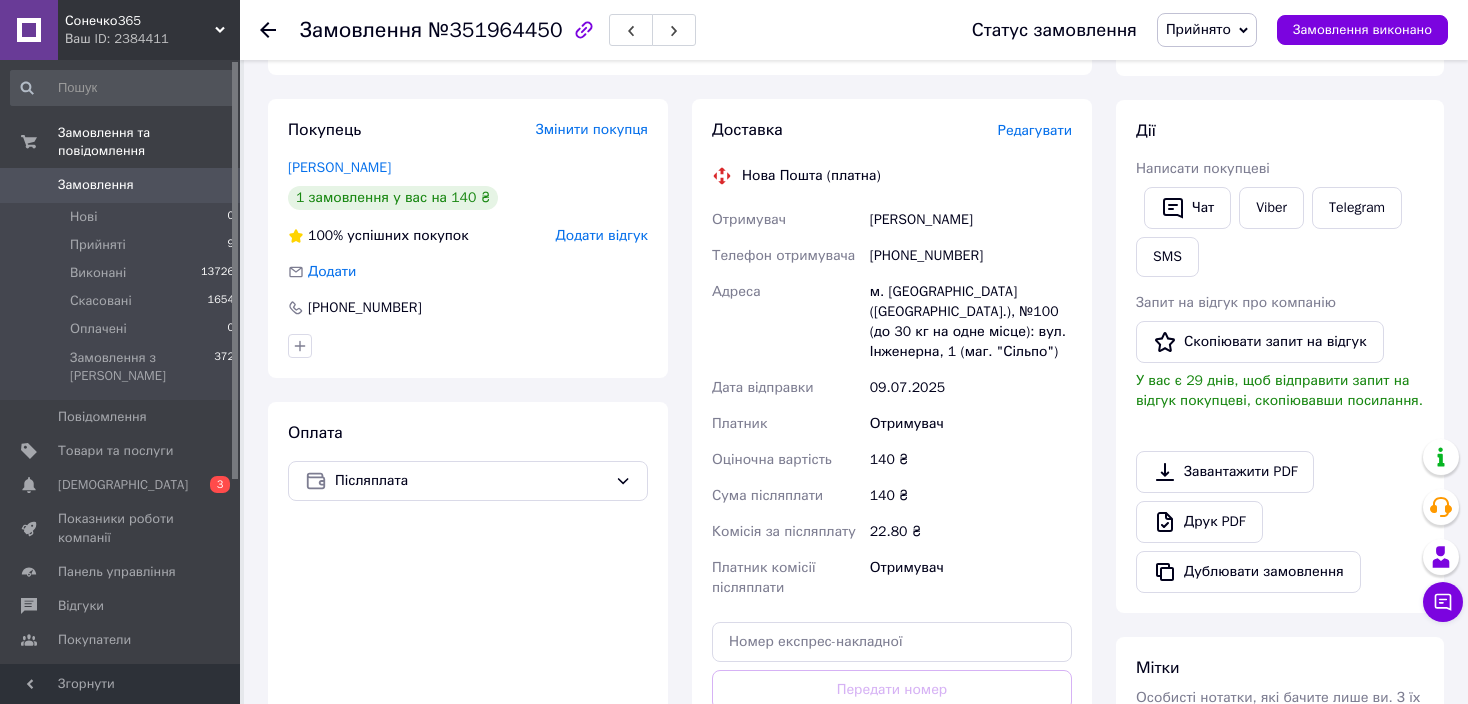 click on "Редагувати" at bounding box center (1035, 130) 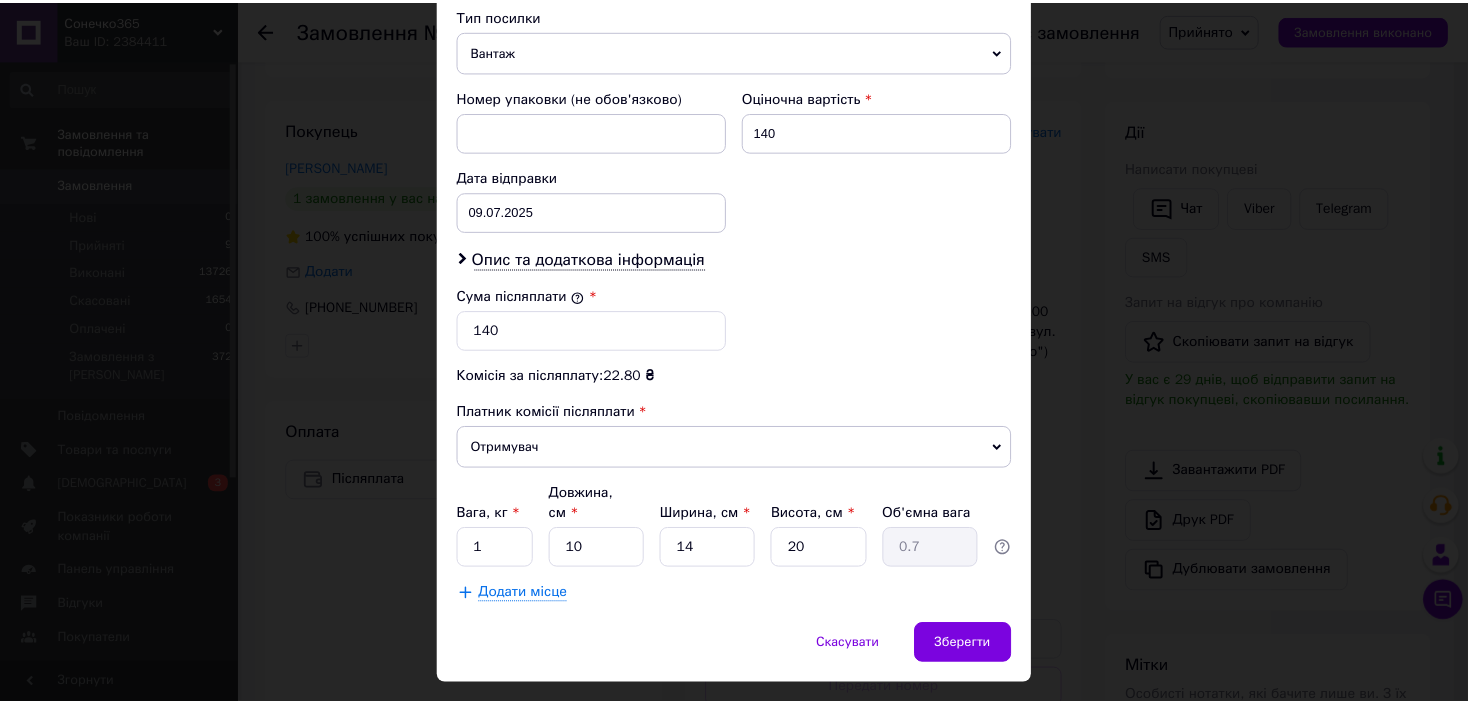 scroll, scrollTop: 836, scrollLeft: 0, axis: vertical 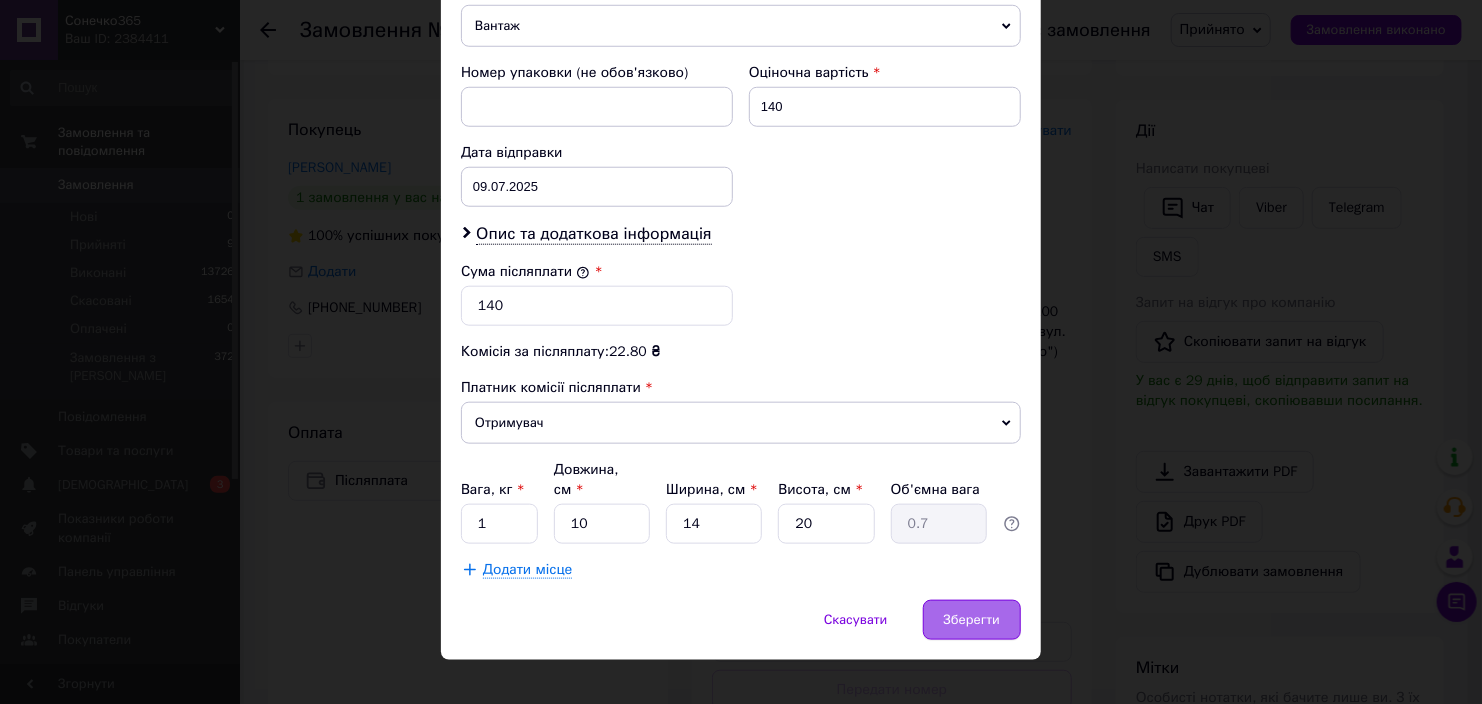 click on "Зберегти" at bounding box center (972, 620) 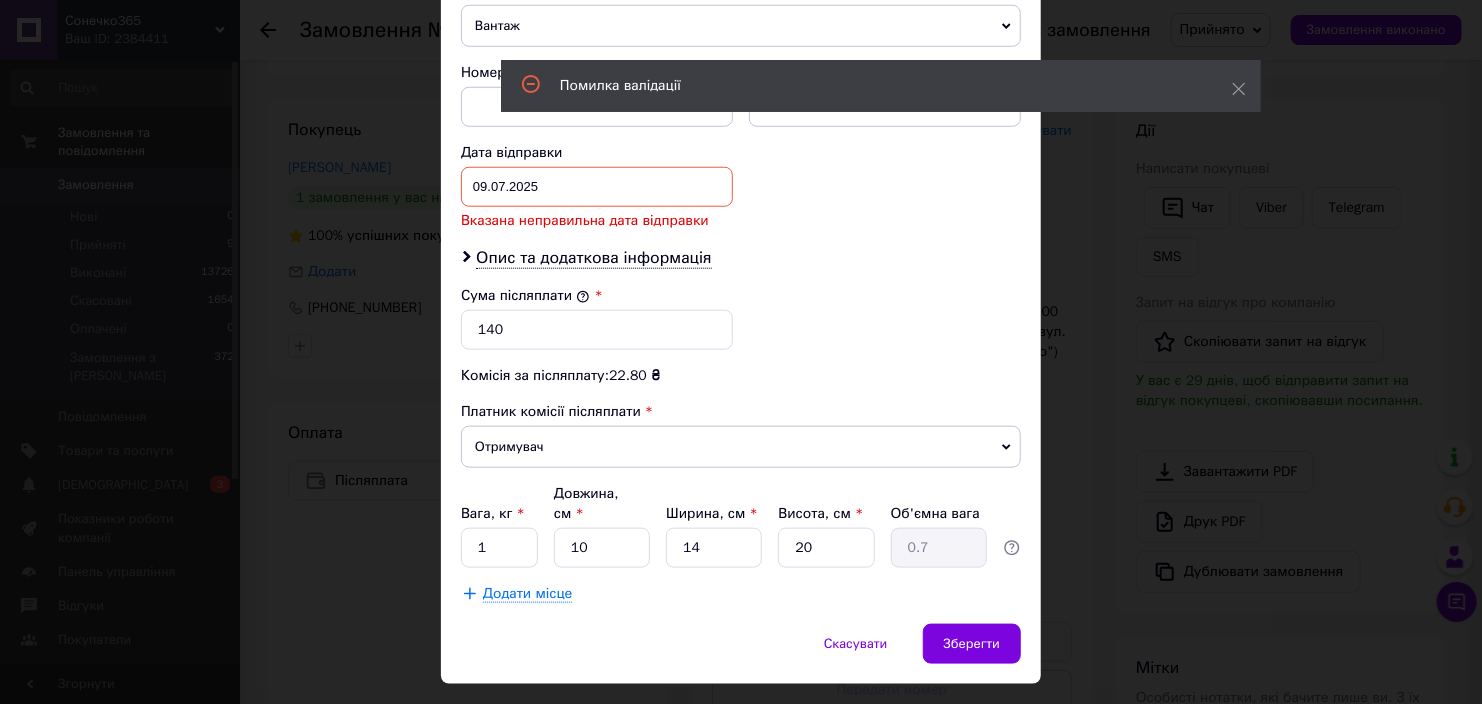 click on "09.07.2025 < 2025 > < Июль > Пн Вт Ср Чт Пт Сб Вс 30 1 2 3 4 5 6 7 8 9 10 11 12 13 14 15 16 17 18 19 20 21 22 23 24 25 26 27 28 29 30 31 1 2 3 4 5 6 7 8 9 10" at bounding box center [597, 187] 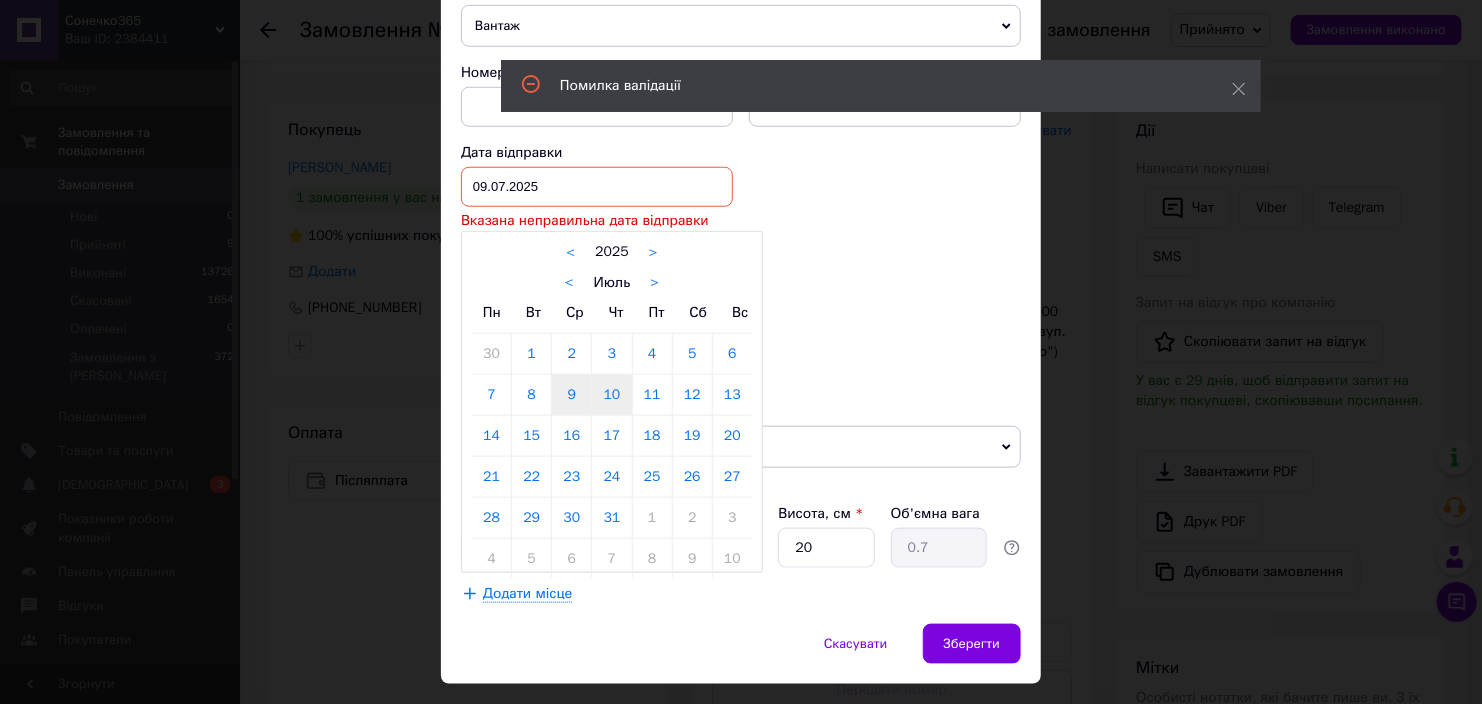 click on "10" at bounding box center [611, 395] 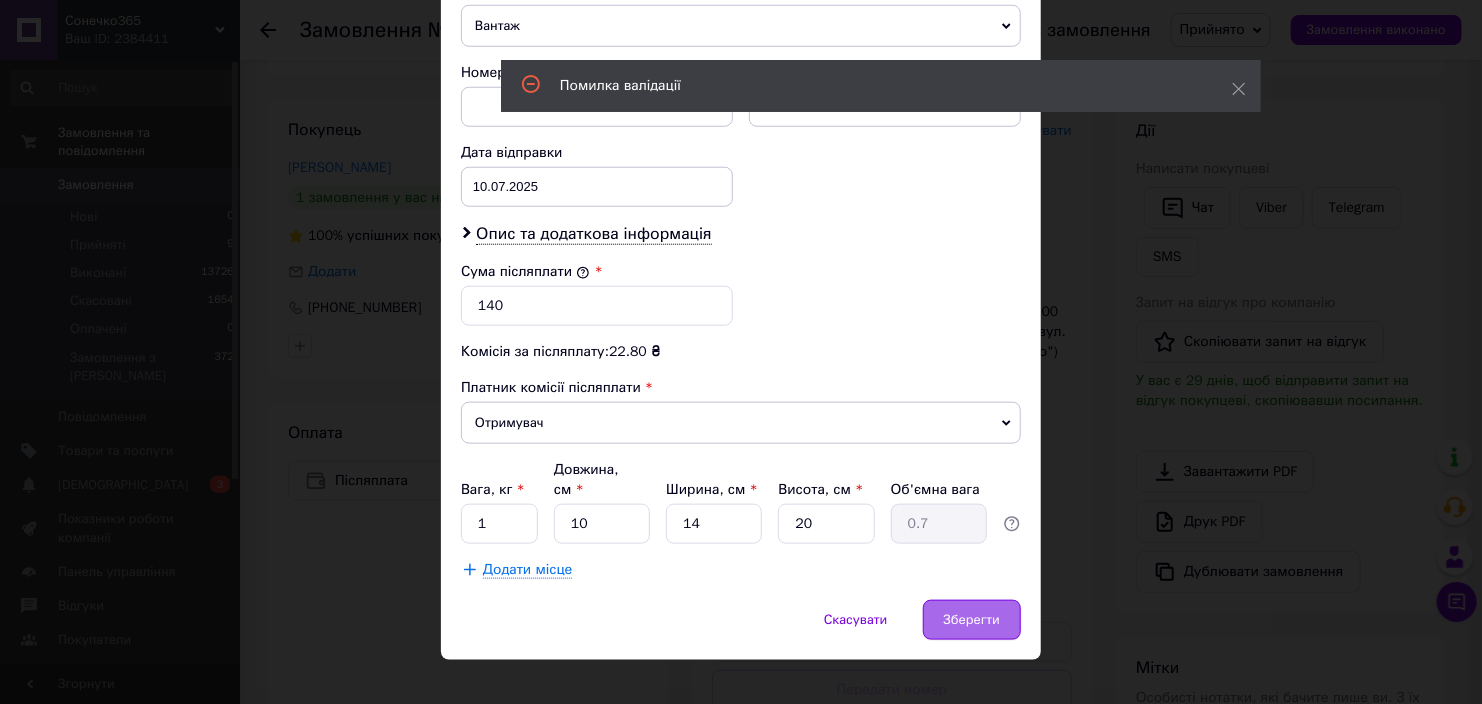 click on "Зберегти" at bounding box center [972, 620] 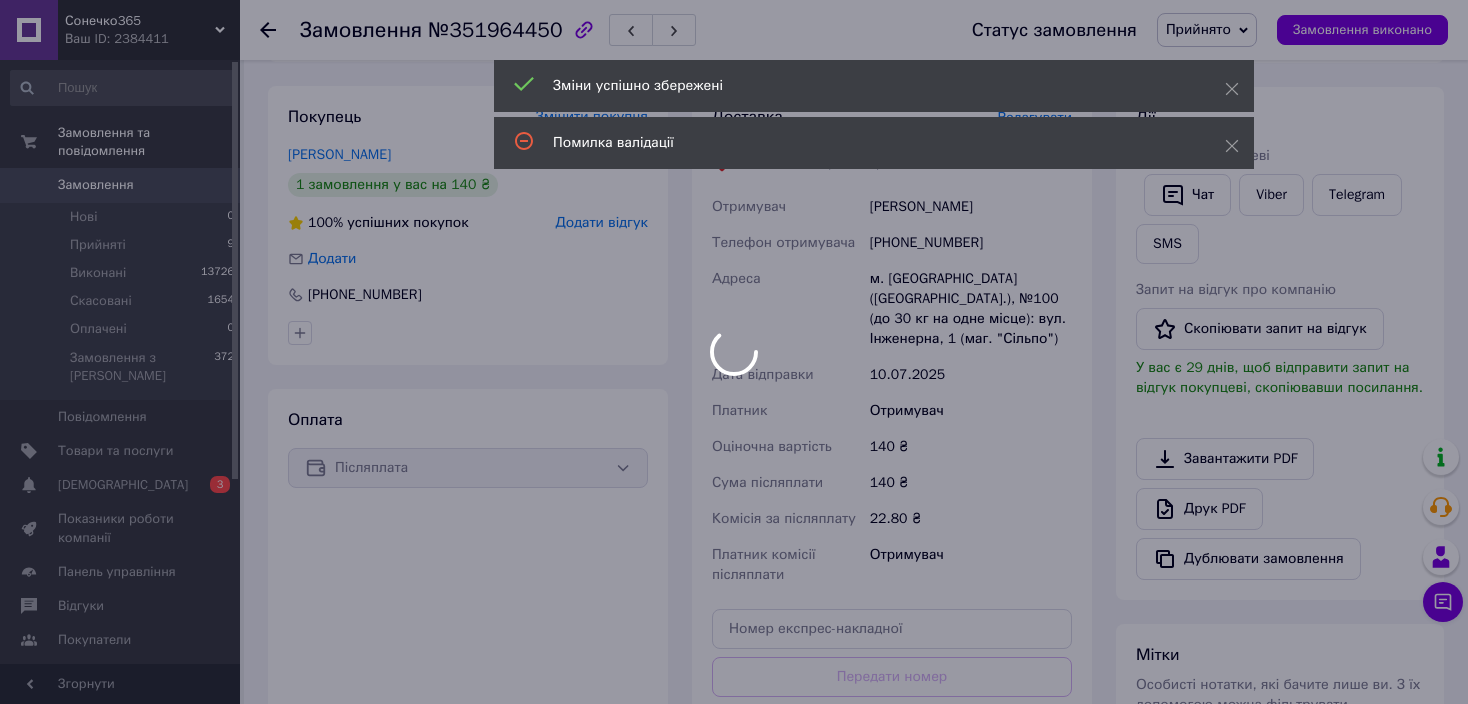 scroll, scrollTop: 500, scrollLeft: 0, axis: vertical 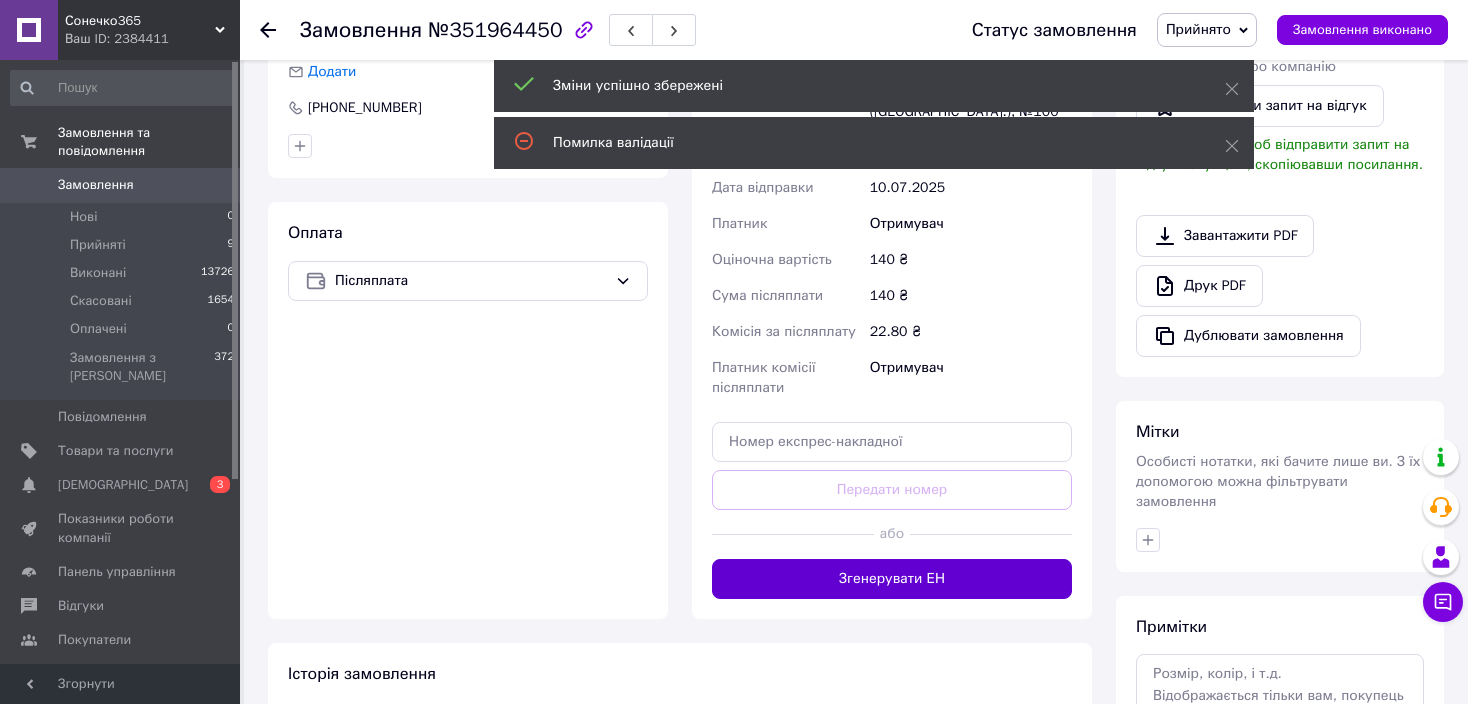 click on "Згенерувати ЕН" at bounding box center [892, 579] 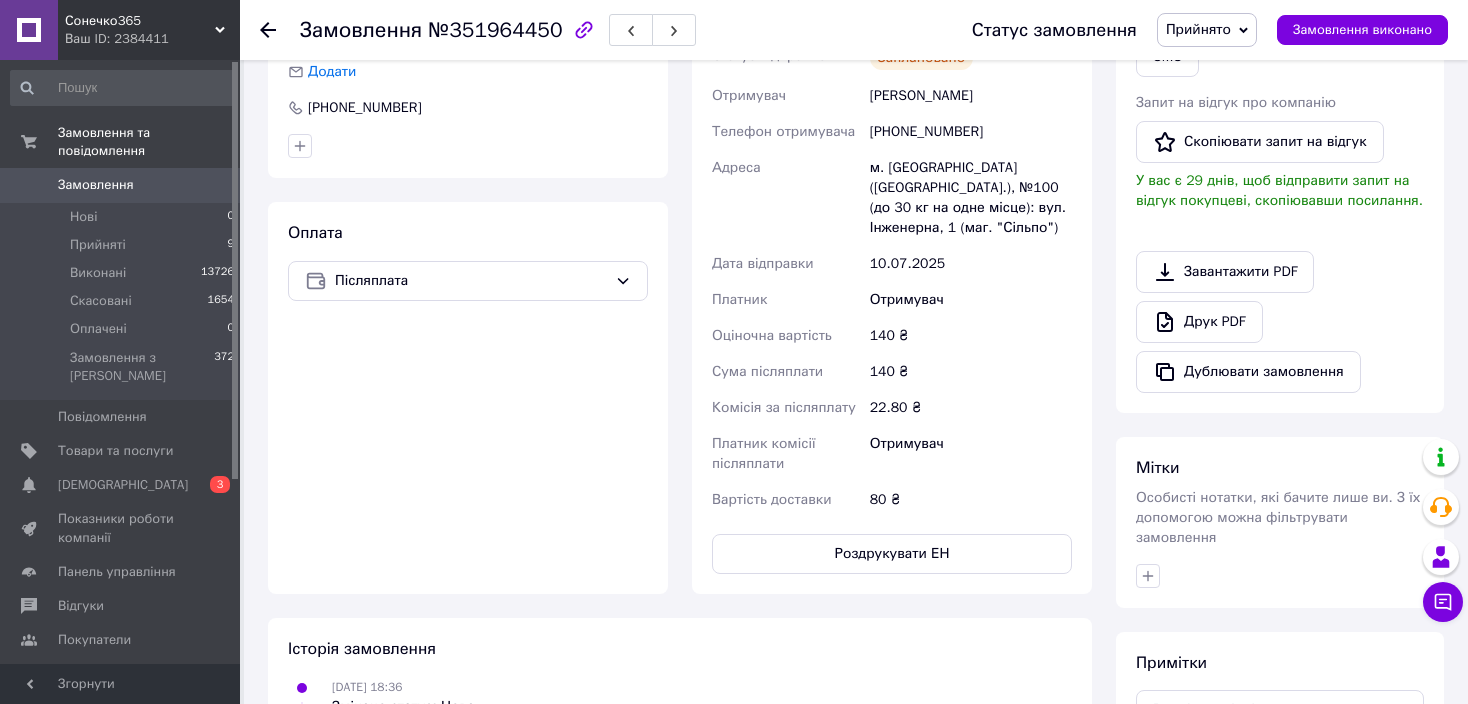 click on "Замовлення" at bounding box center (96, 185) 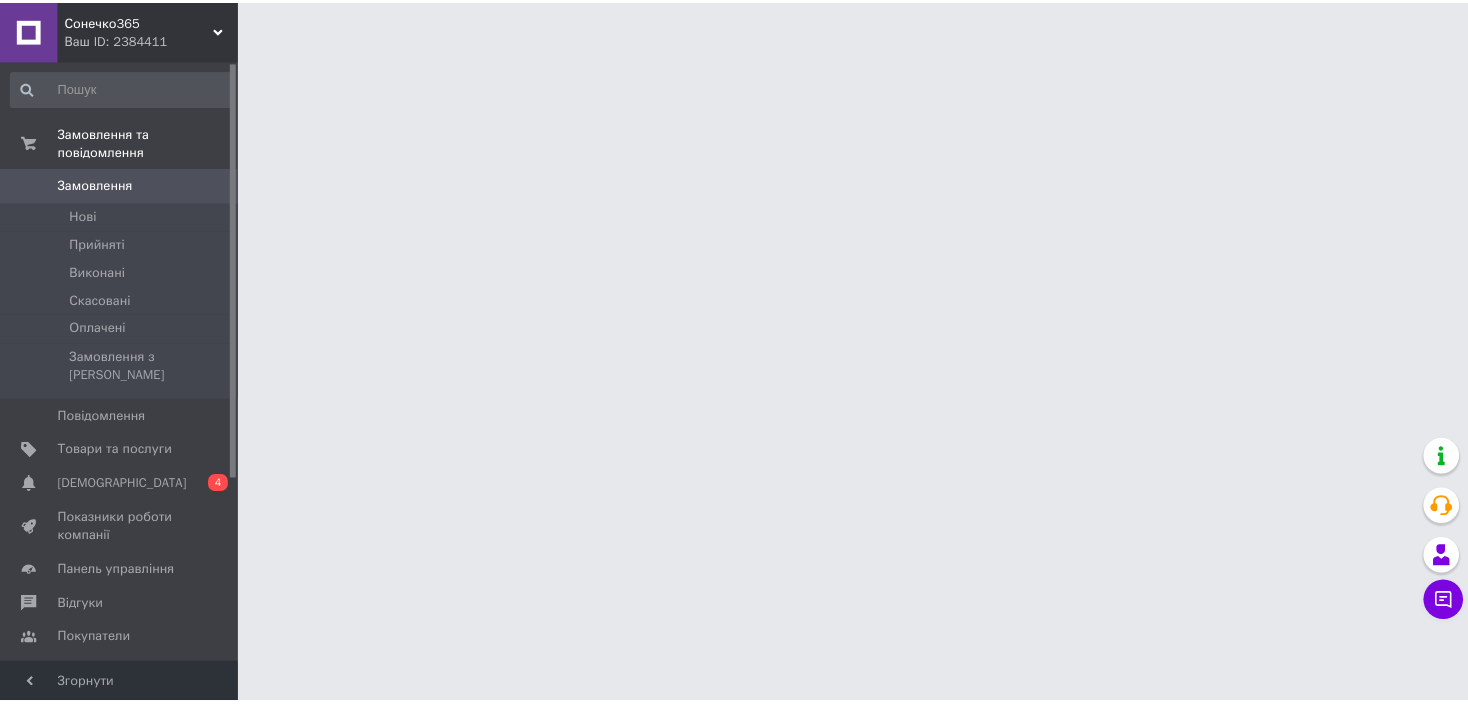 scroll, scrollTop: 0, scrollLeft: 0, axis: both 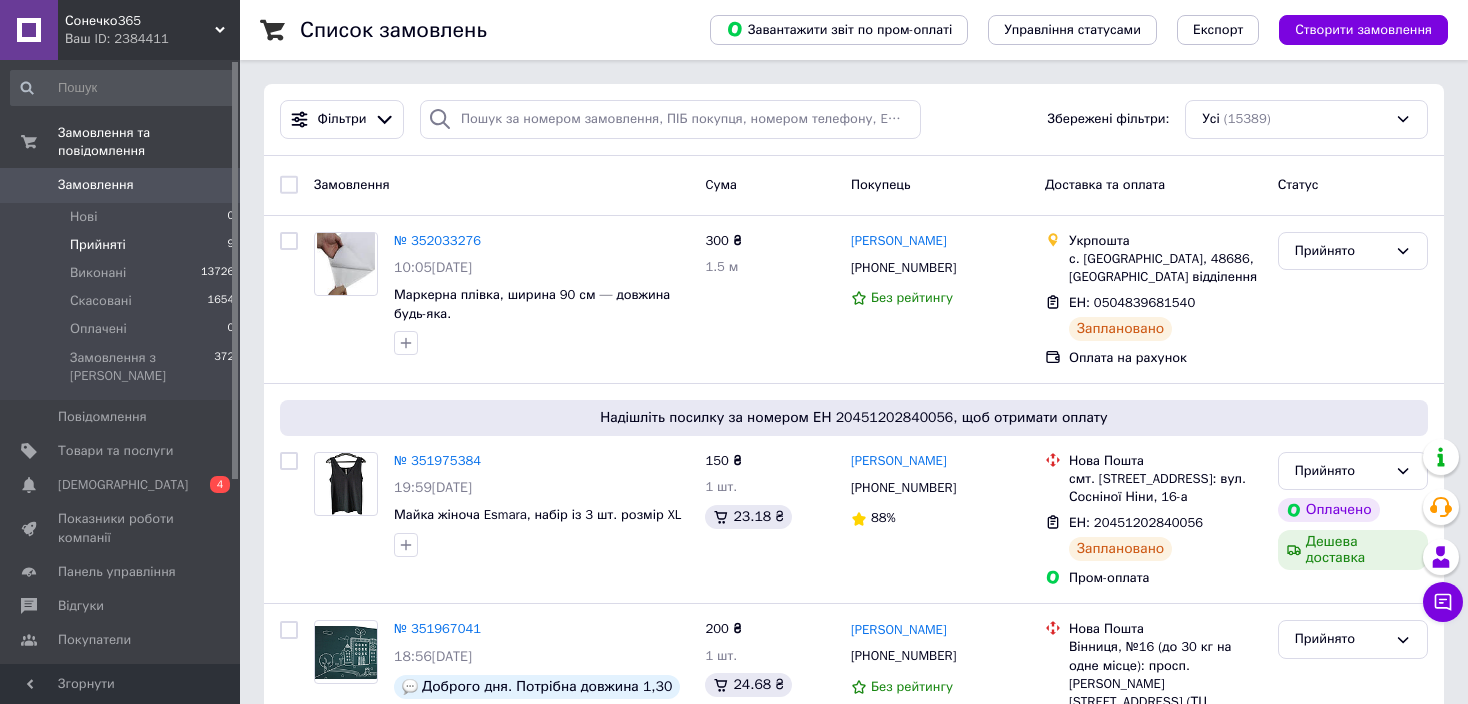 click on "Прийняті" at bounding box center [98, 245] 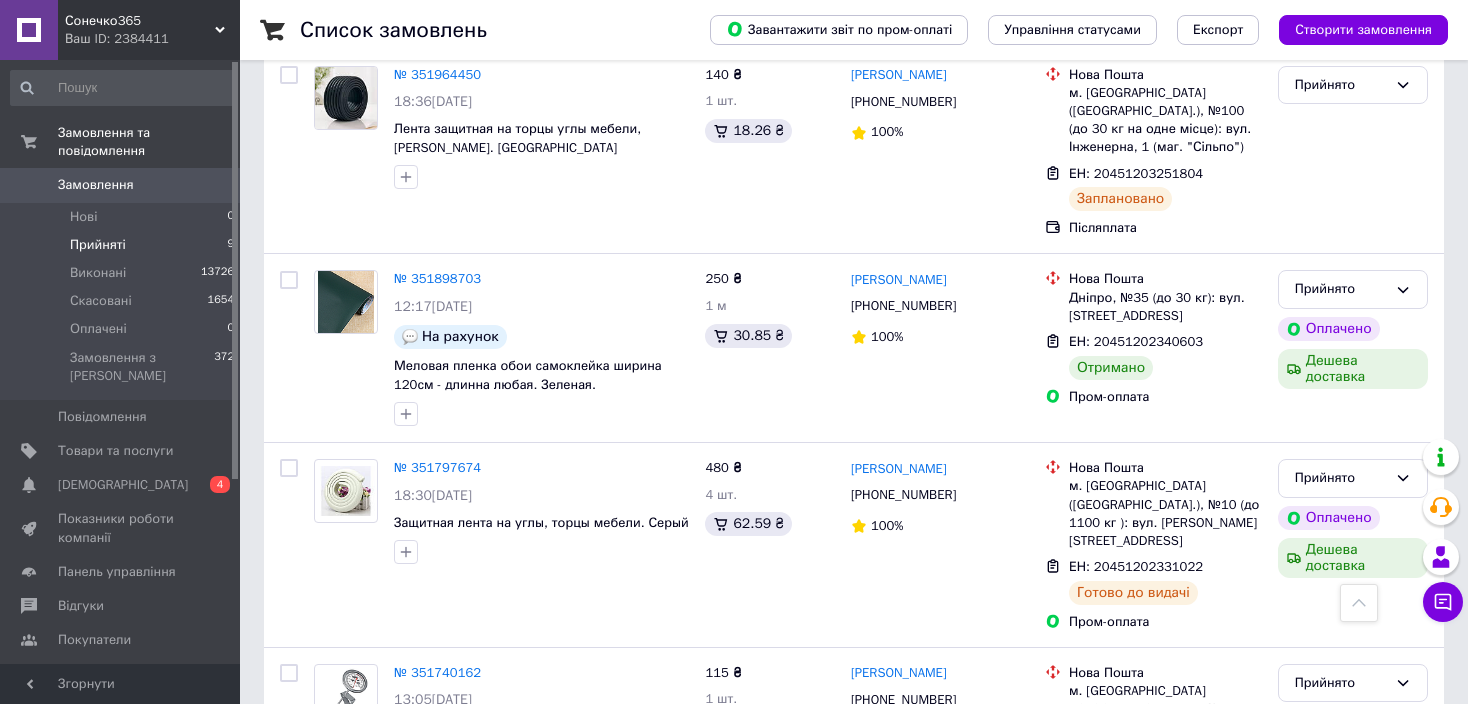 scroll, scrollTop: 800, scrollLeft: 0, axis: vertical 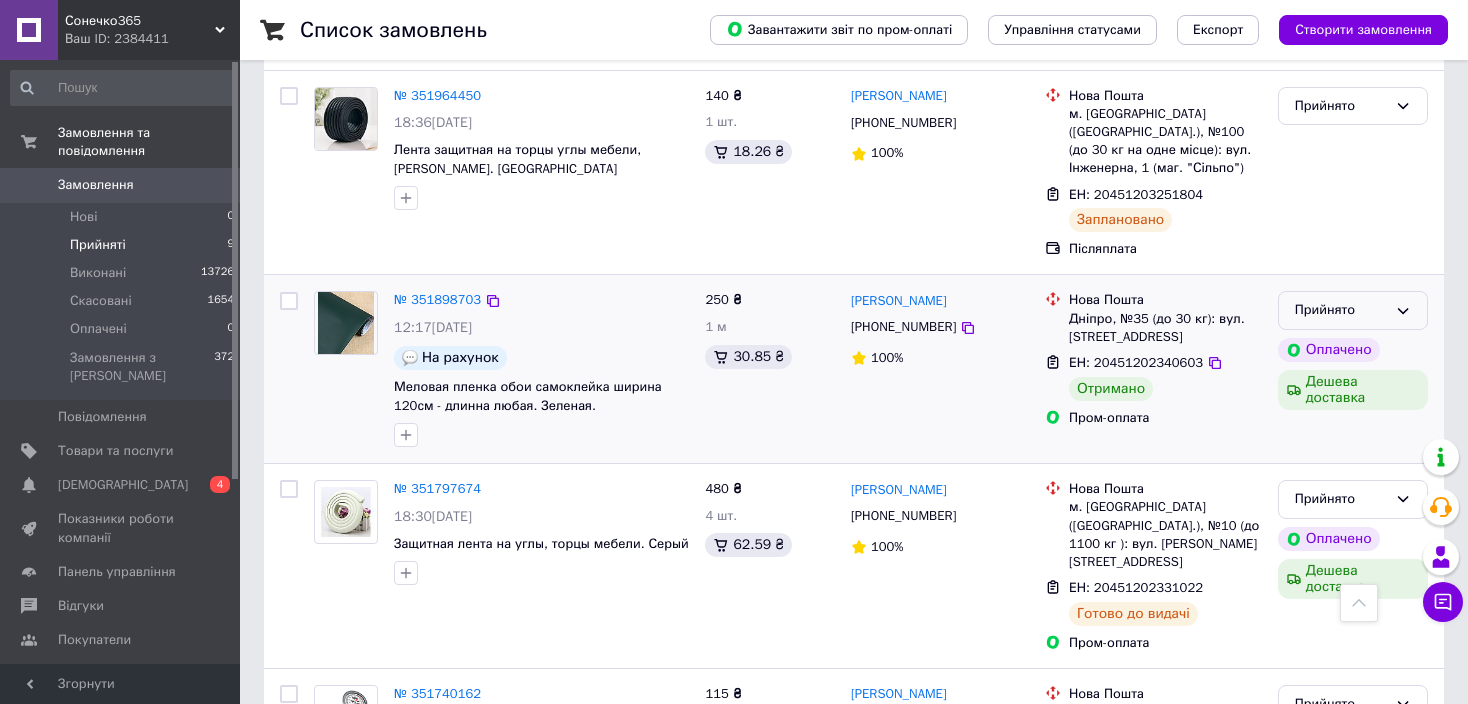 click 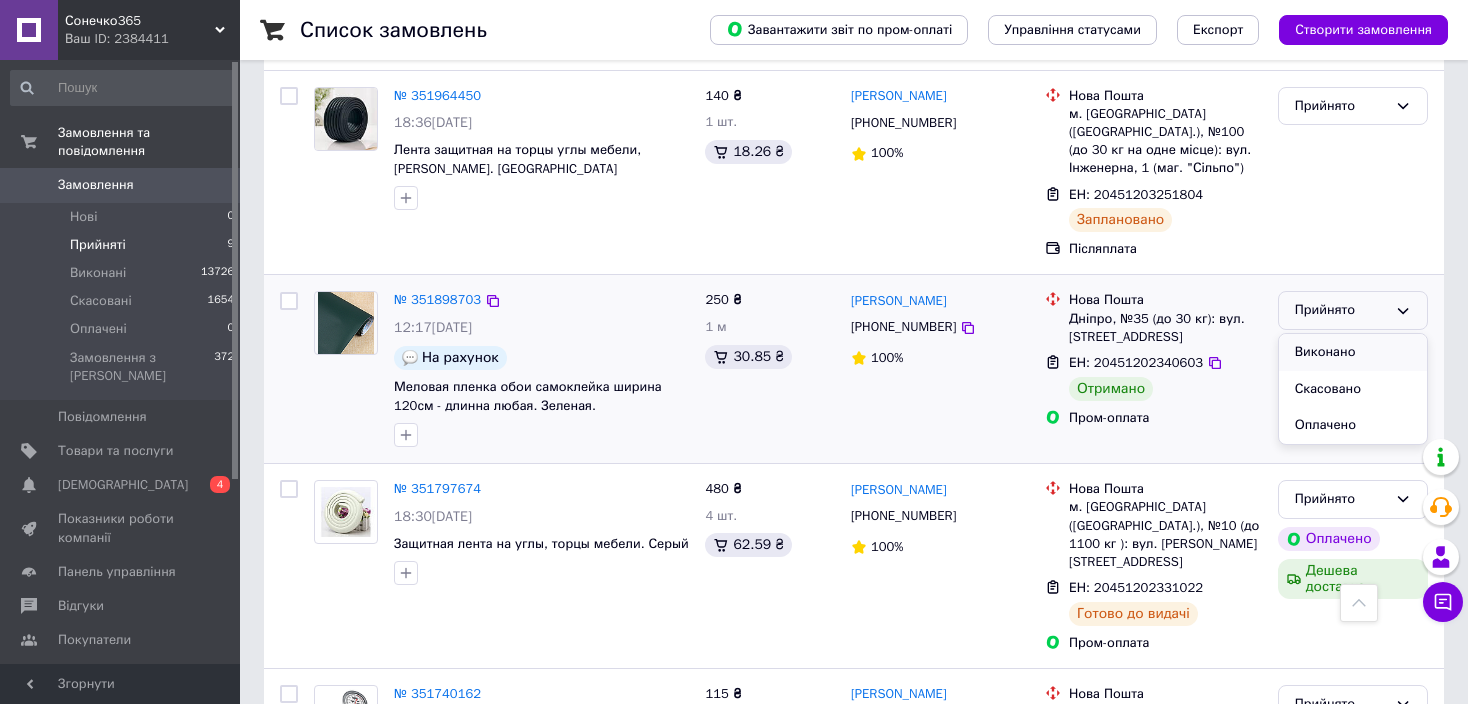 click on "Виконано" at bounding box center (1353, 352) 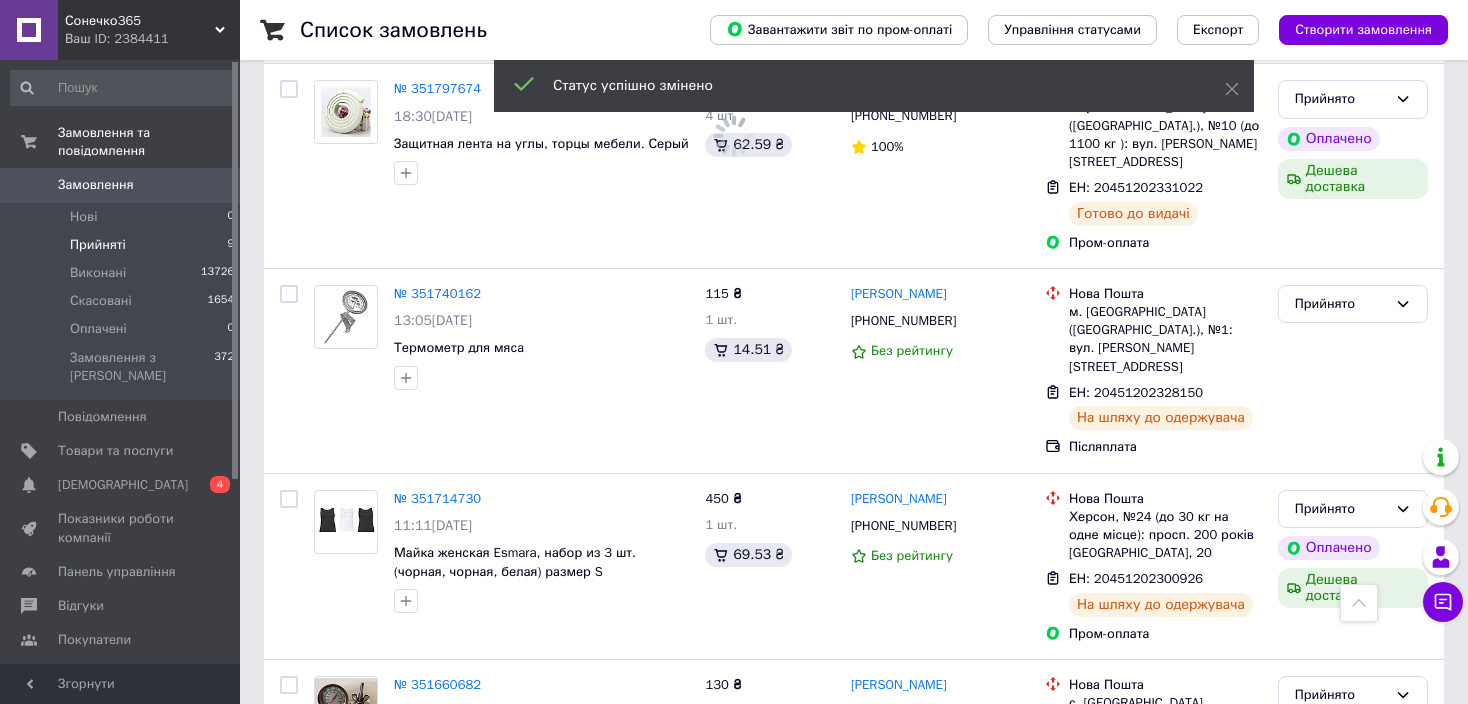 scroll, scrollTop: 1302, scrollLeft: 0, axis: vertical 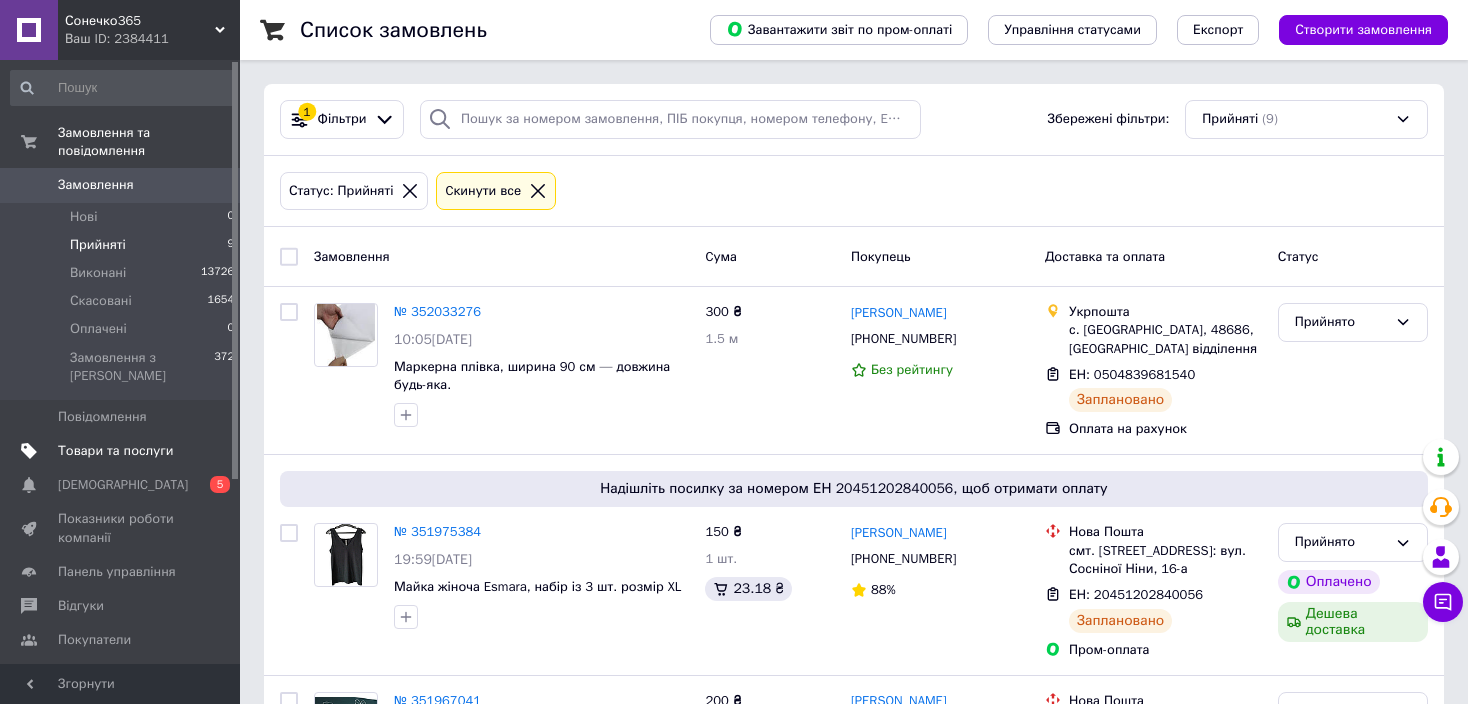 click on "Товари та послуги" at bounding box center (115, 451) 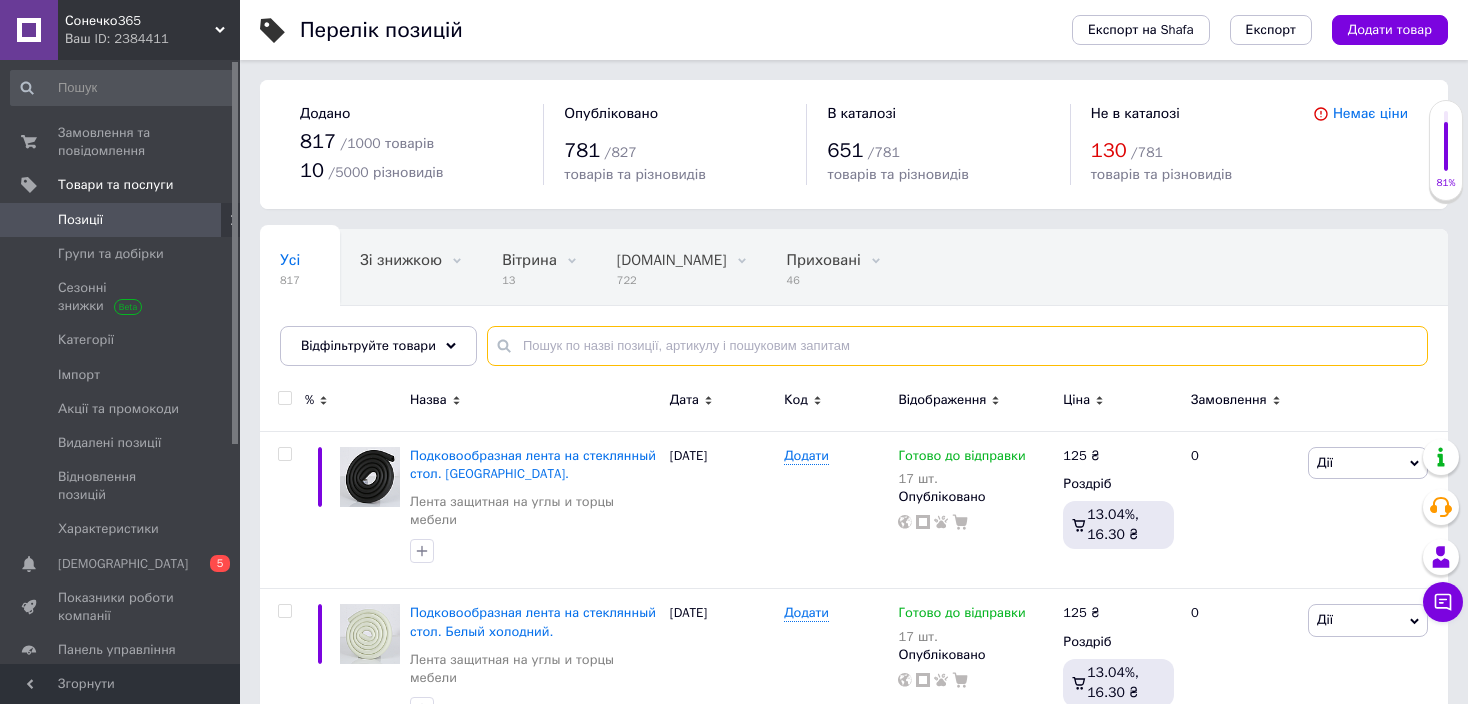 click at bounding box center (957, 346) 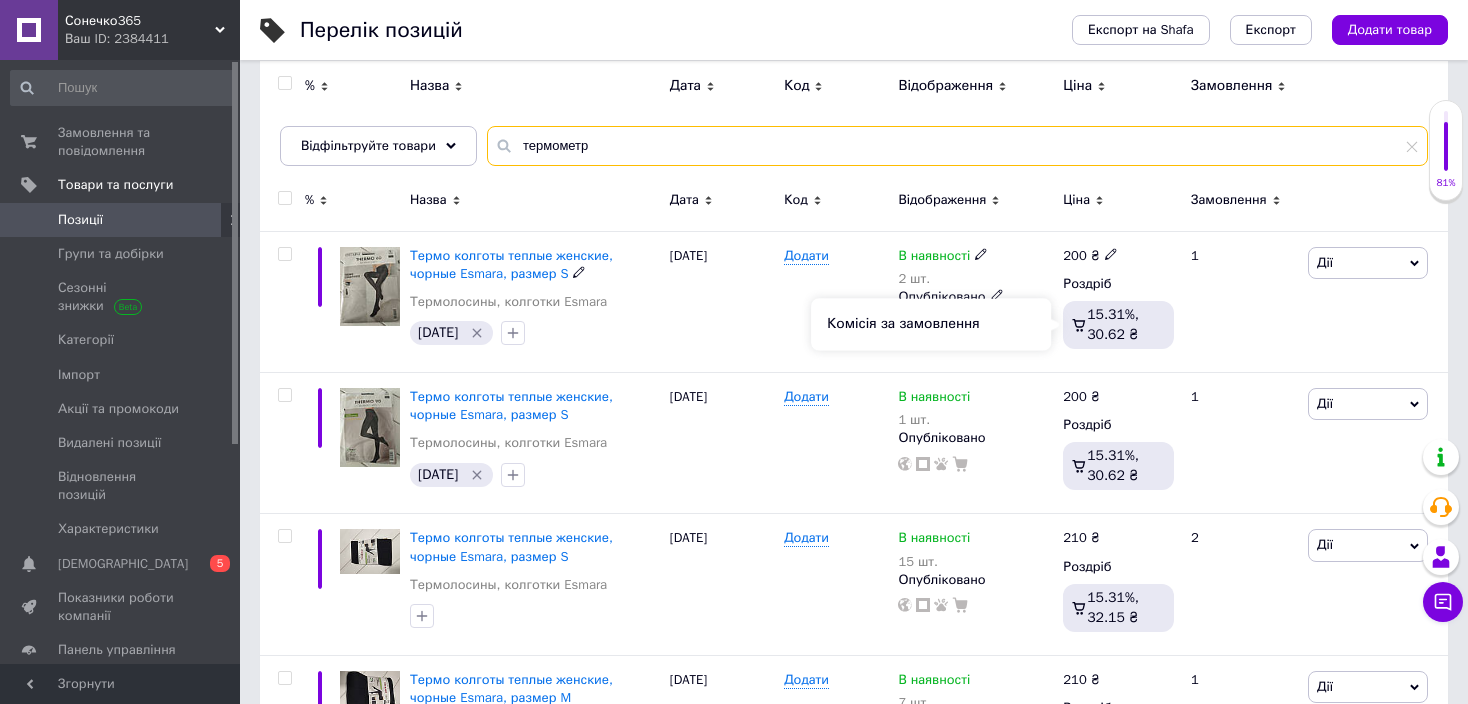 scroll, scrollTop: 0, scrollLeft: 0, axis: both 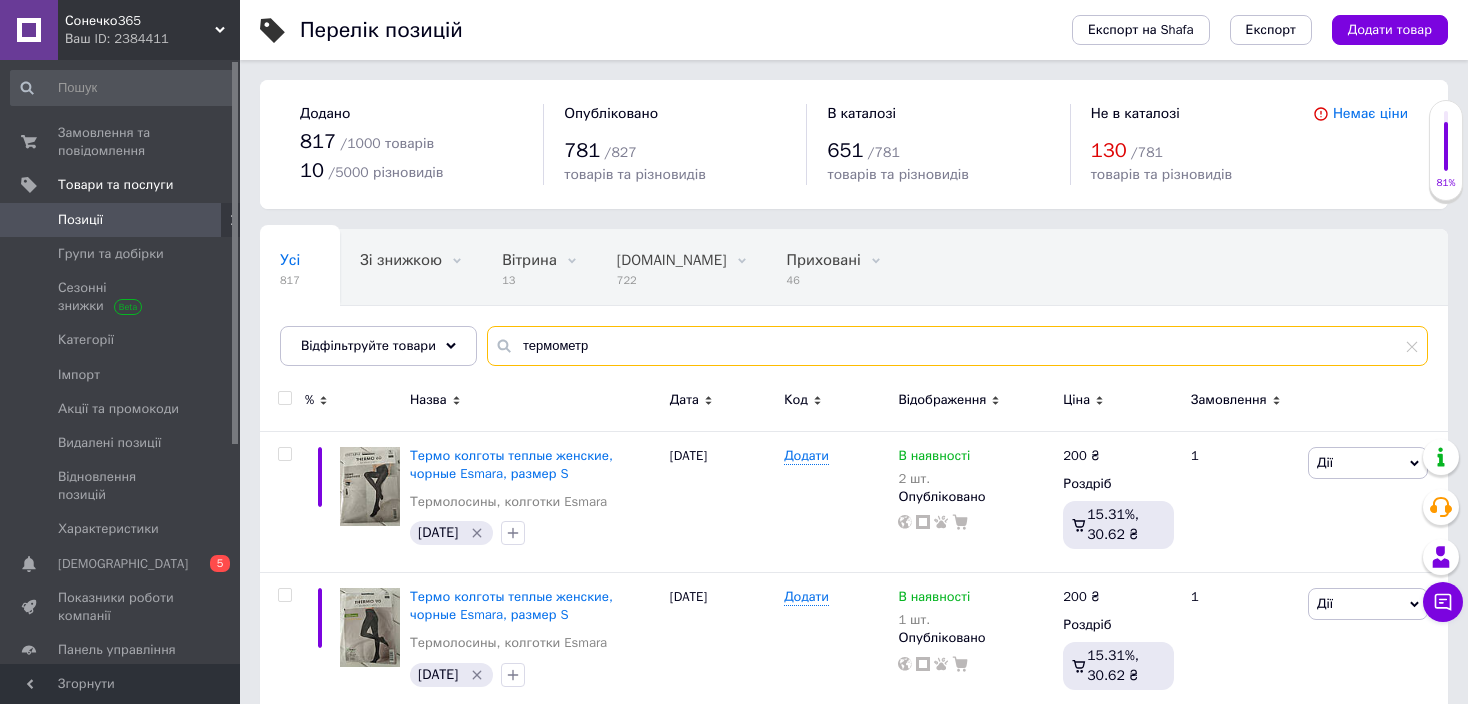 click on "термометр" at bounding box center [957, 346] 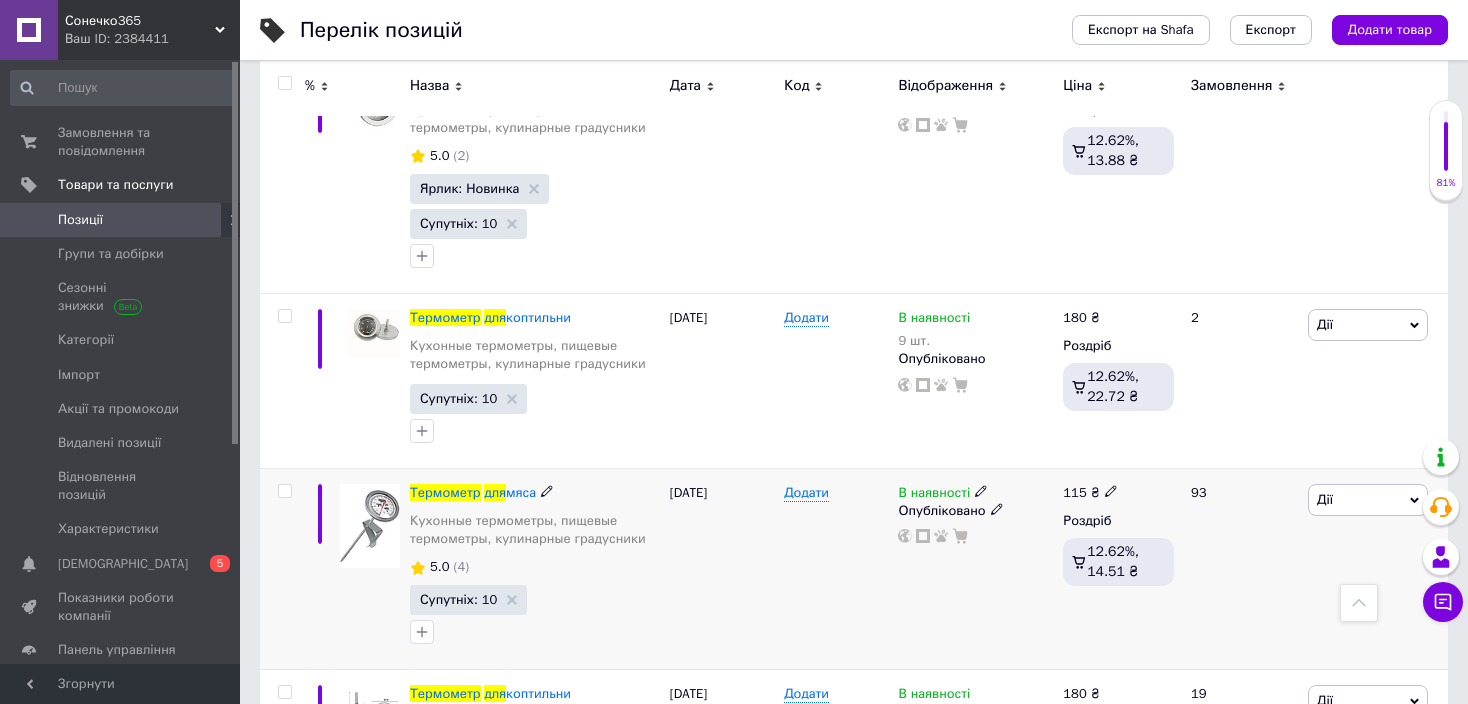 scroll, scrollTop: 600, scrollLeft: 0, axis: vertical 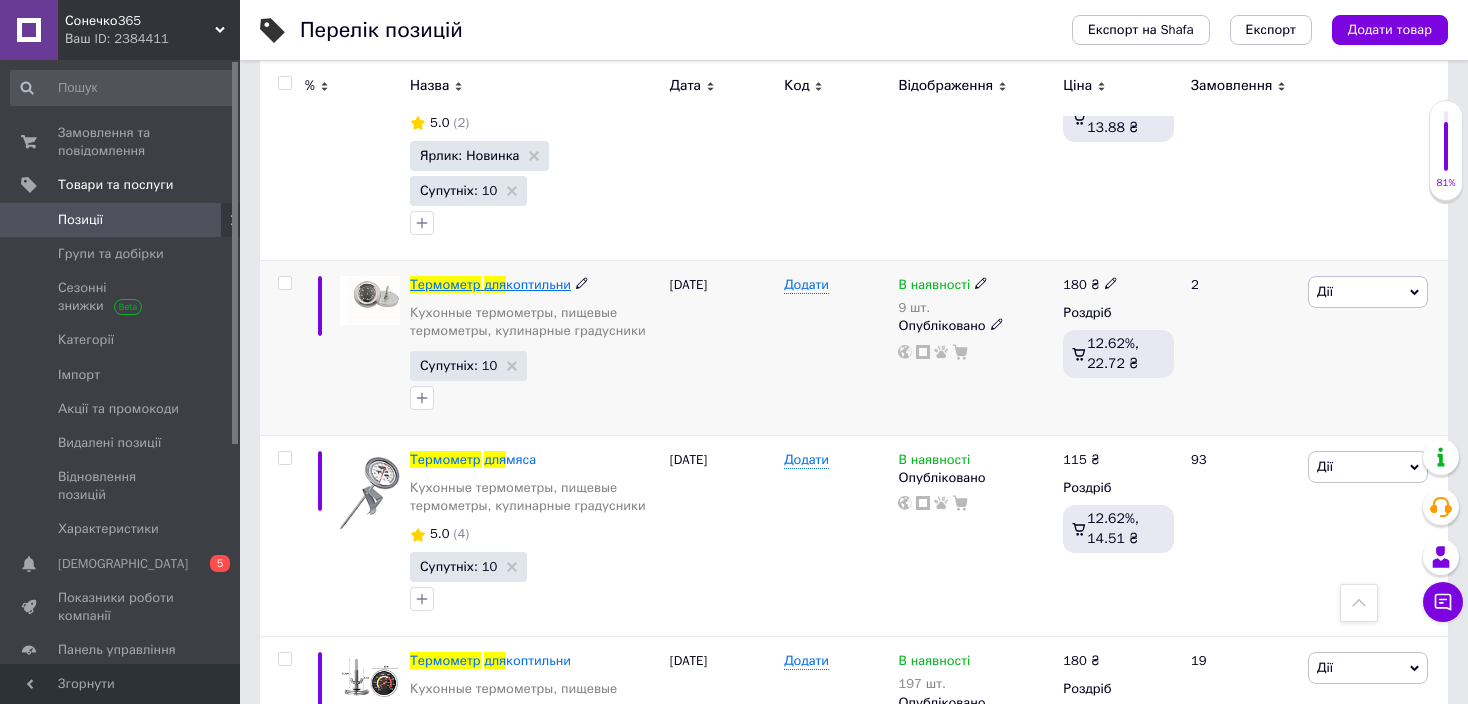 type on "термометр для" 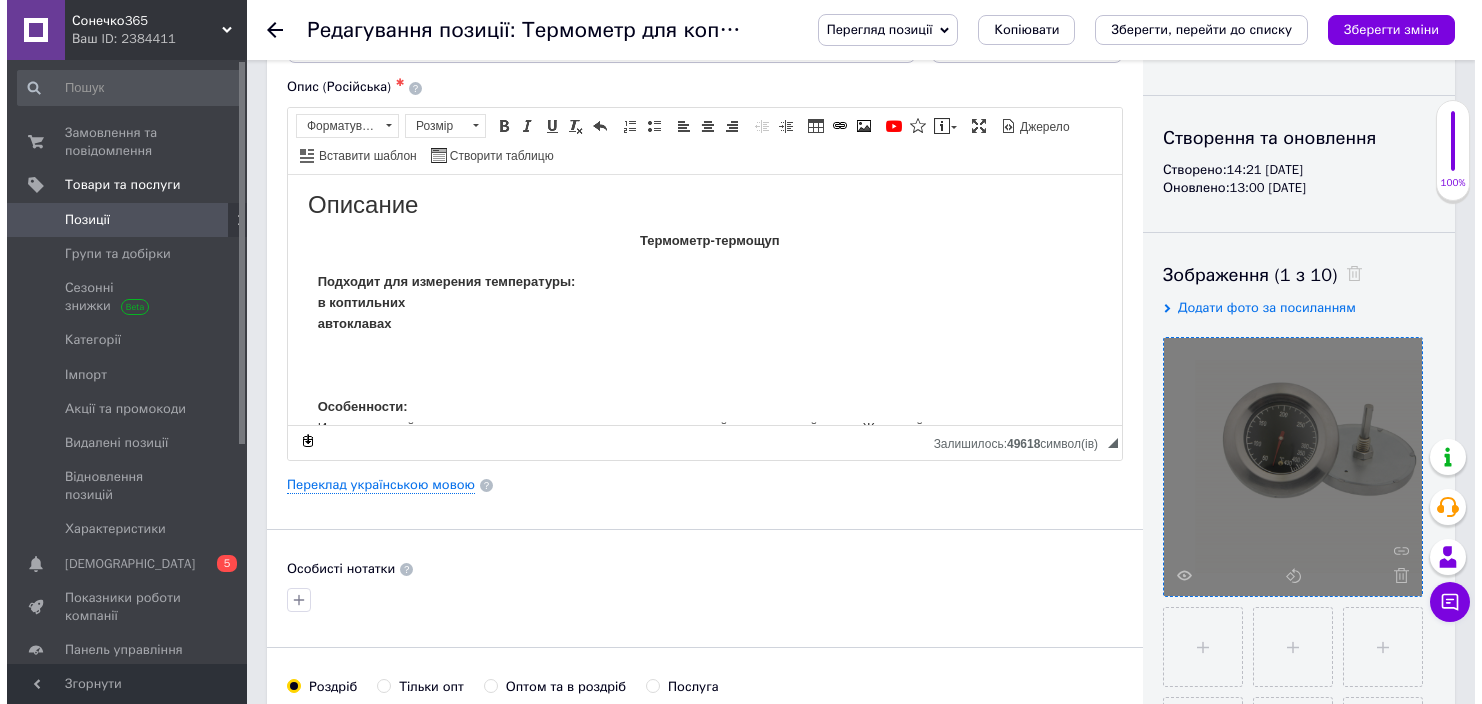 scroll, scrollTop: 300, scrollLeft: 0, axis: vertical 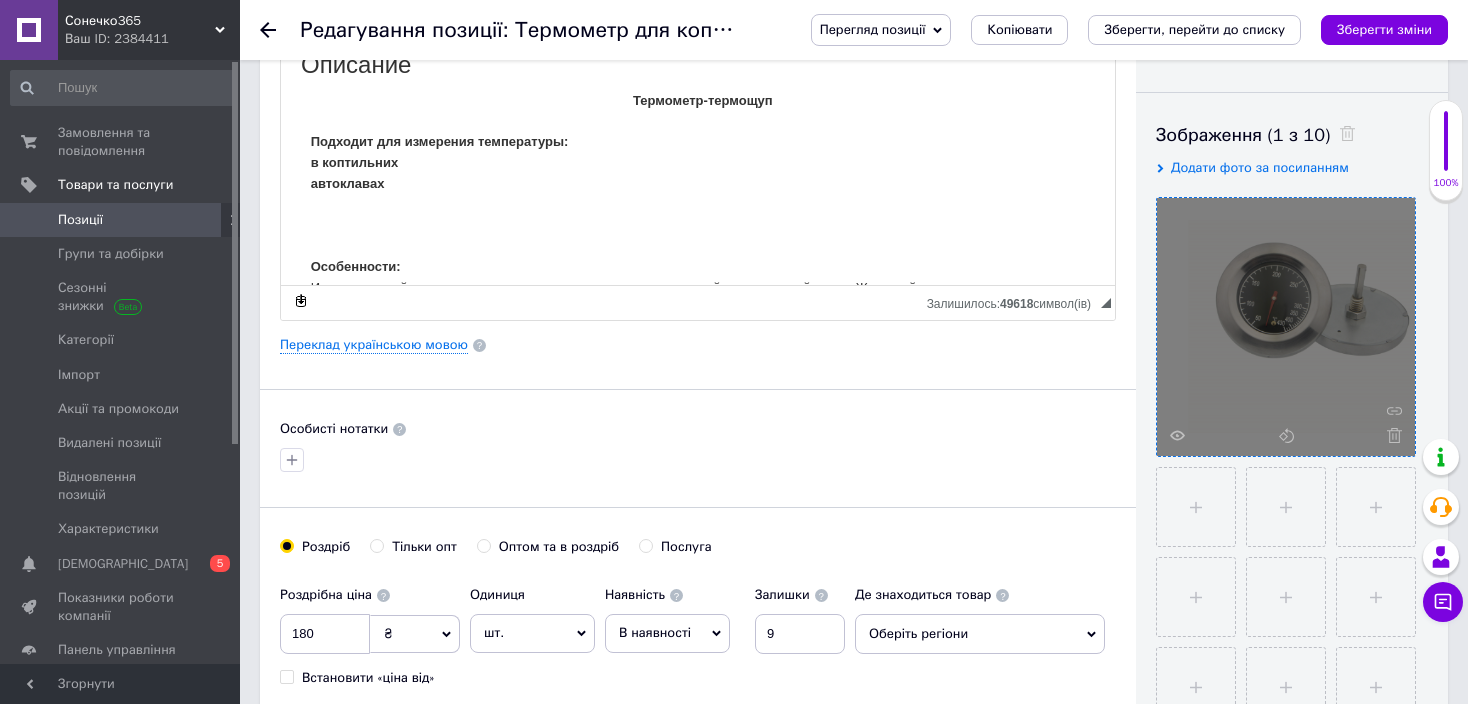 click at bounding box center [1286, 327] 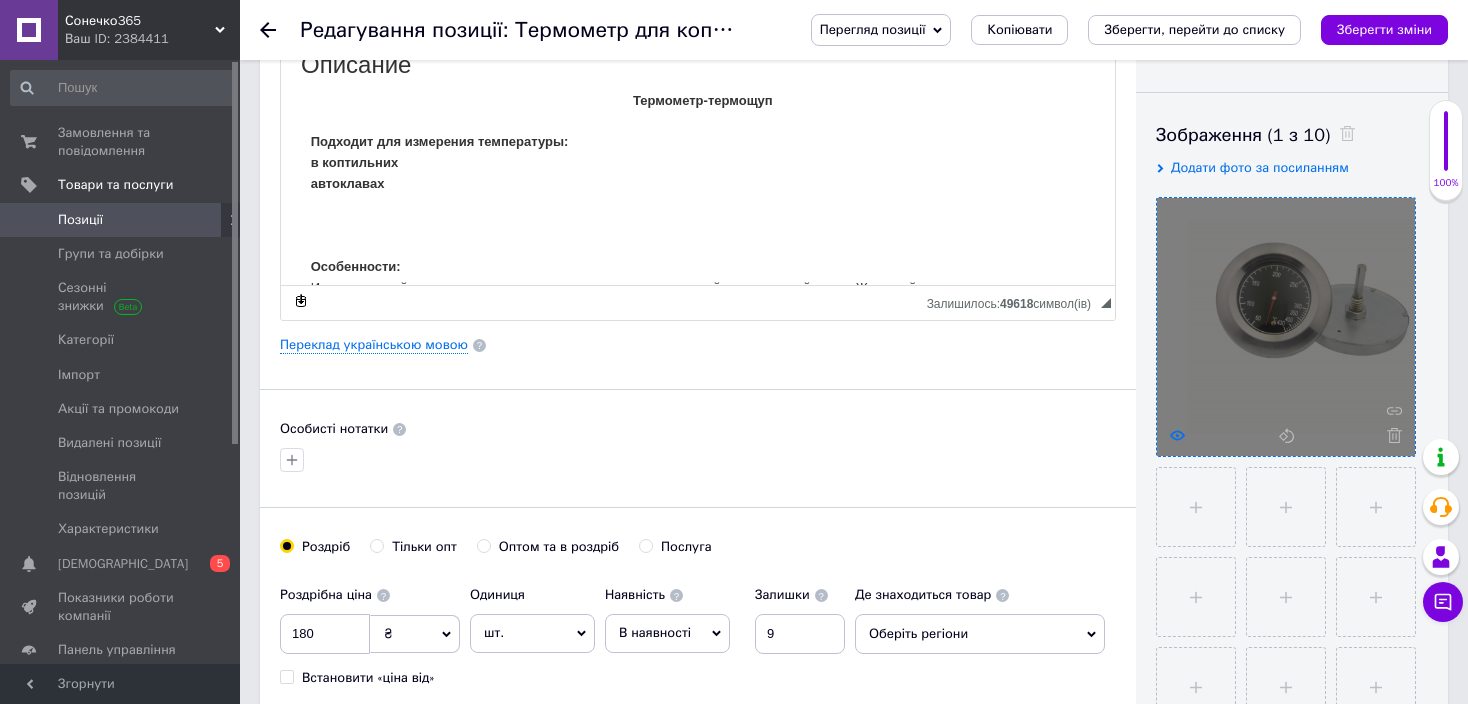 click 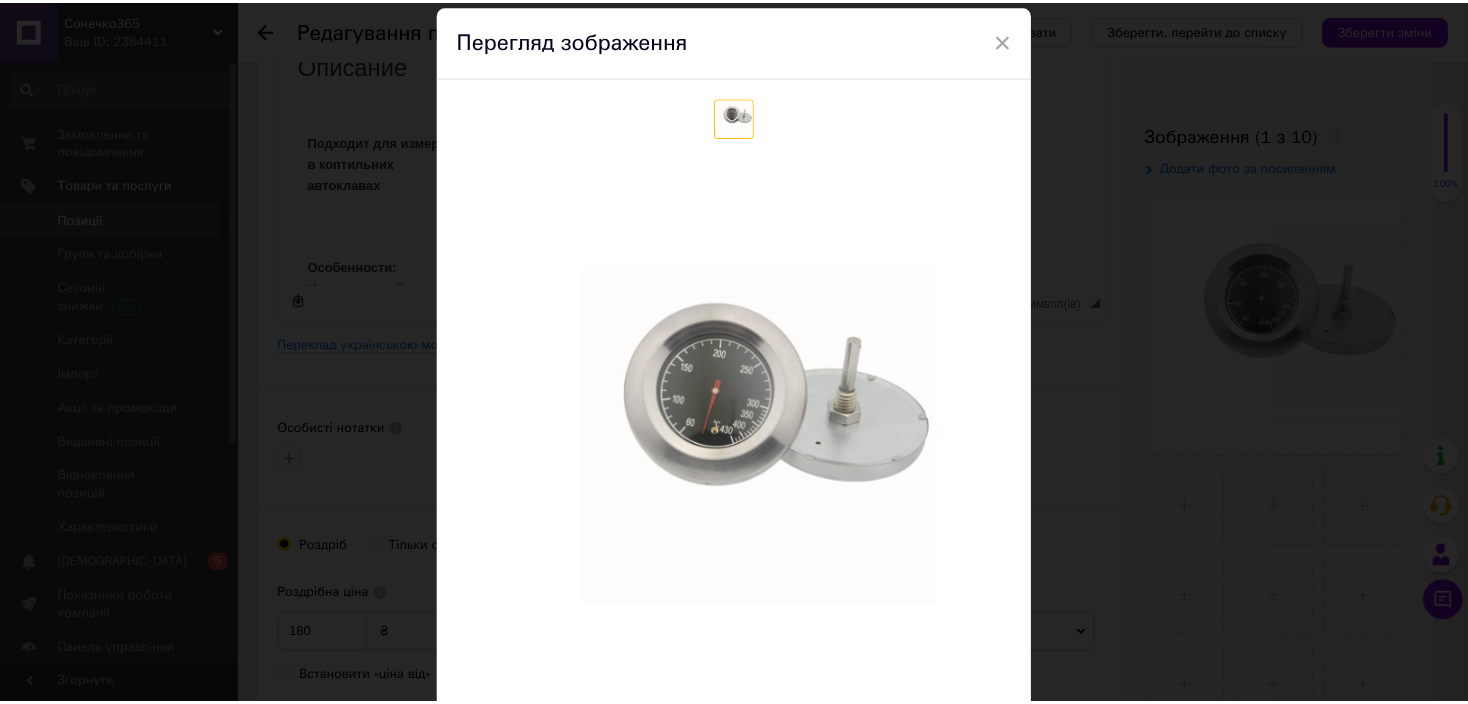 scroll, scrollTop: 100, scrollLeft: 0, axis: vertical 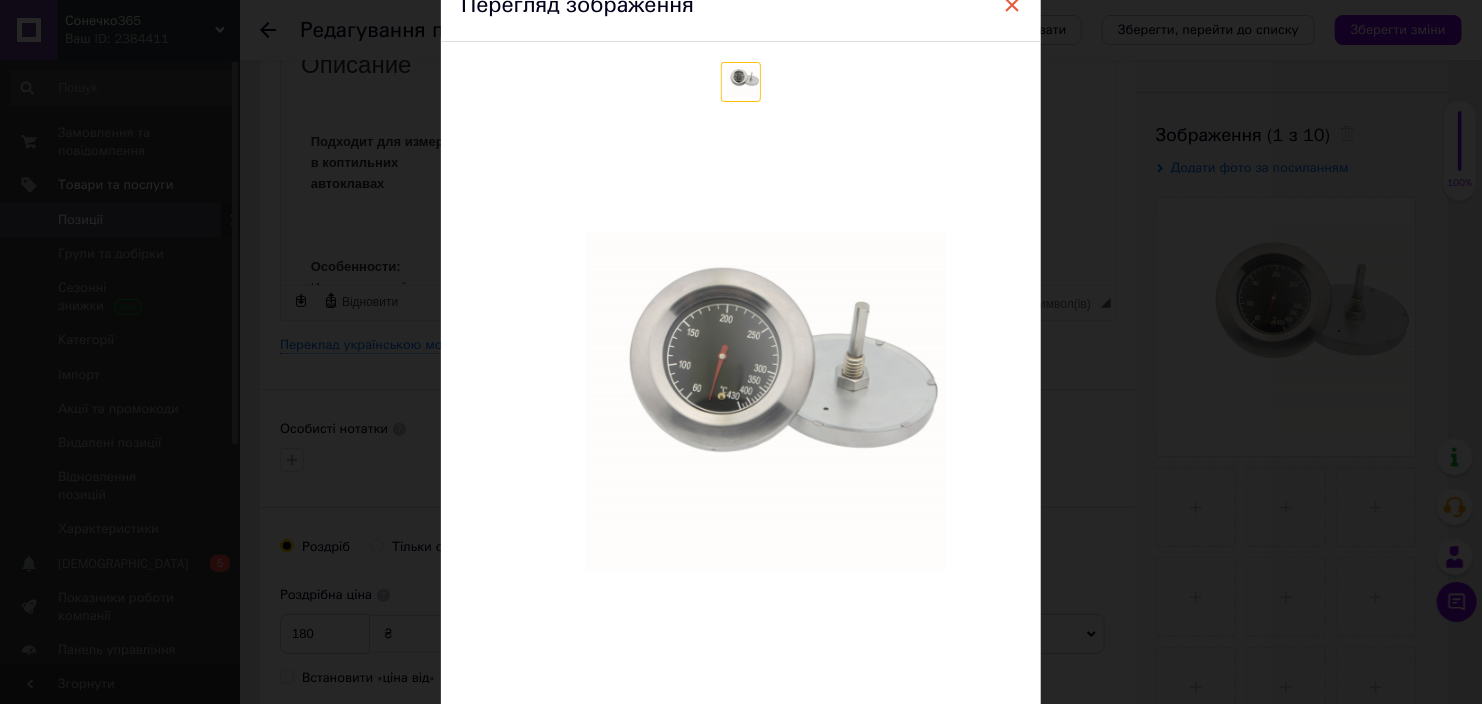 drag, startPoint x: 1011, startPoint y: 8, endPoint x: 123, endPoint y: 72, distance: 890.30334 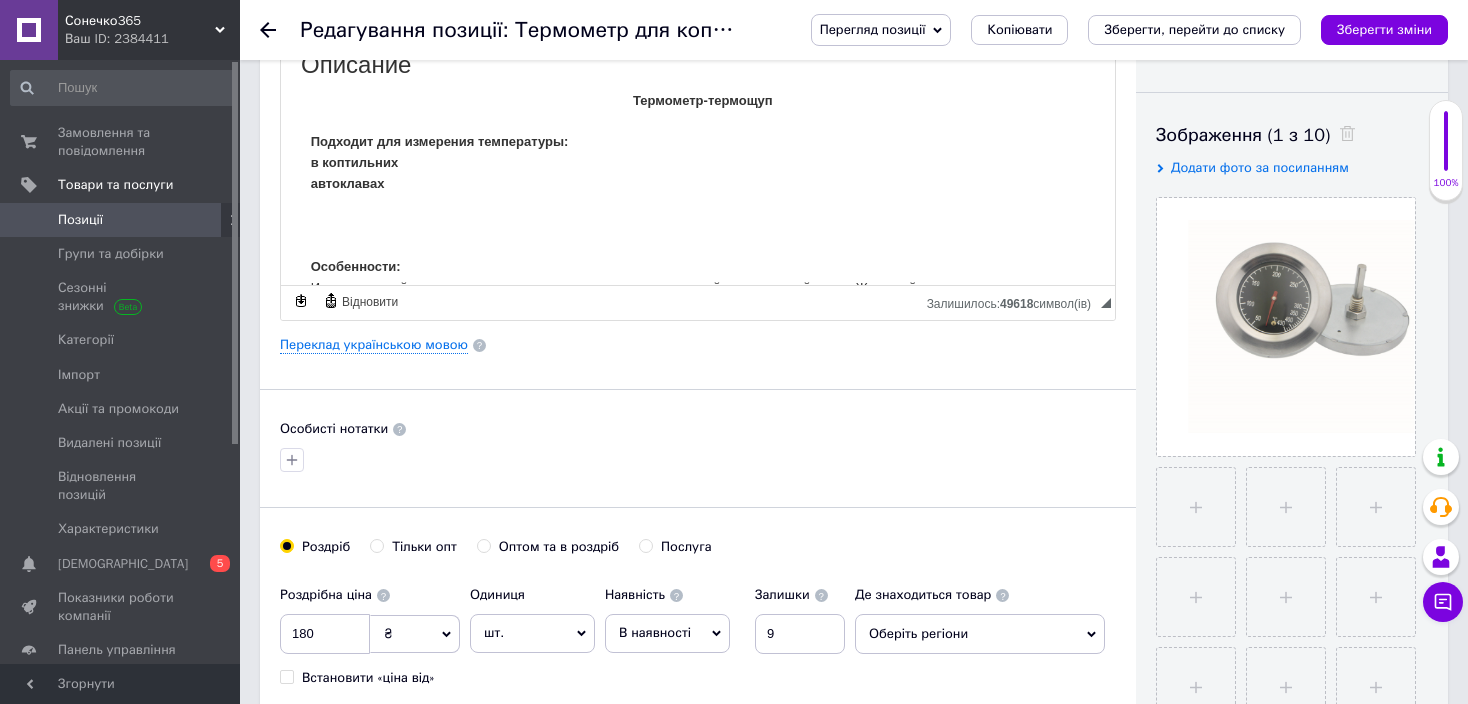 click 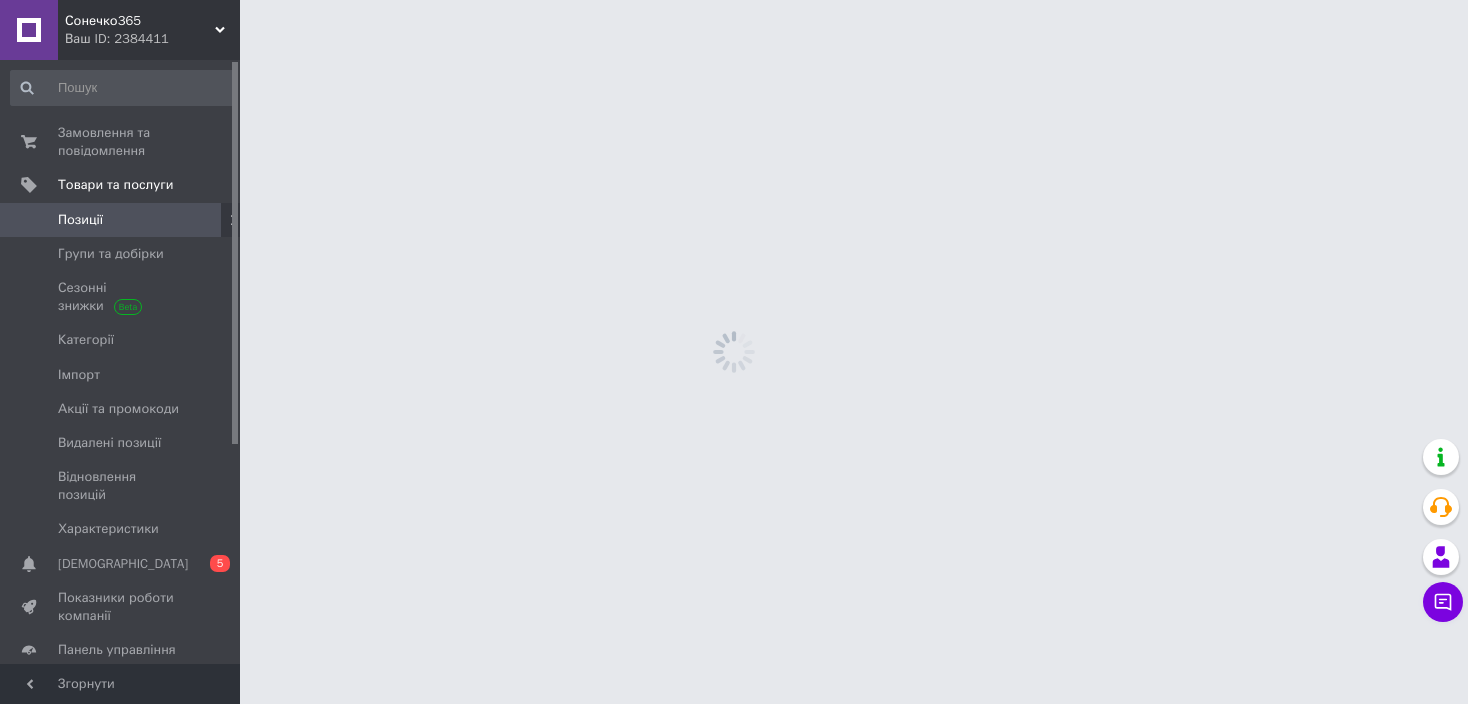 scroll, scrollTop: 0, scrollLeft: 0, axis: both 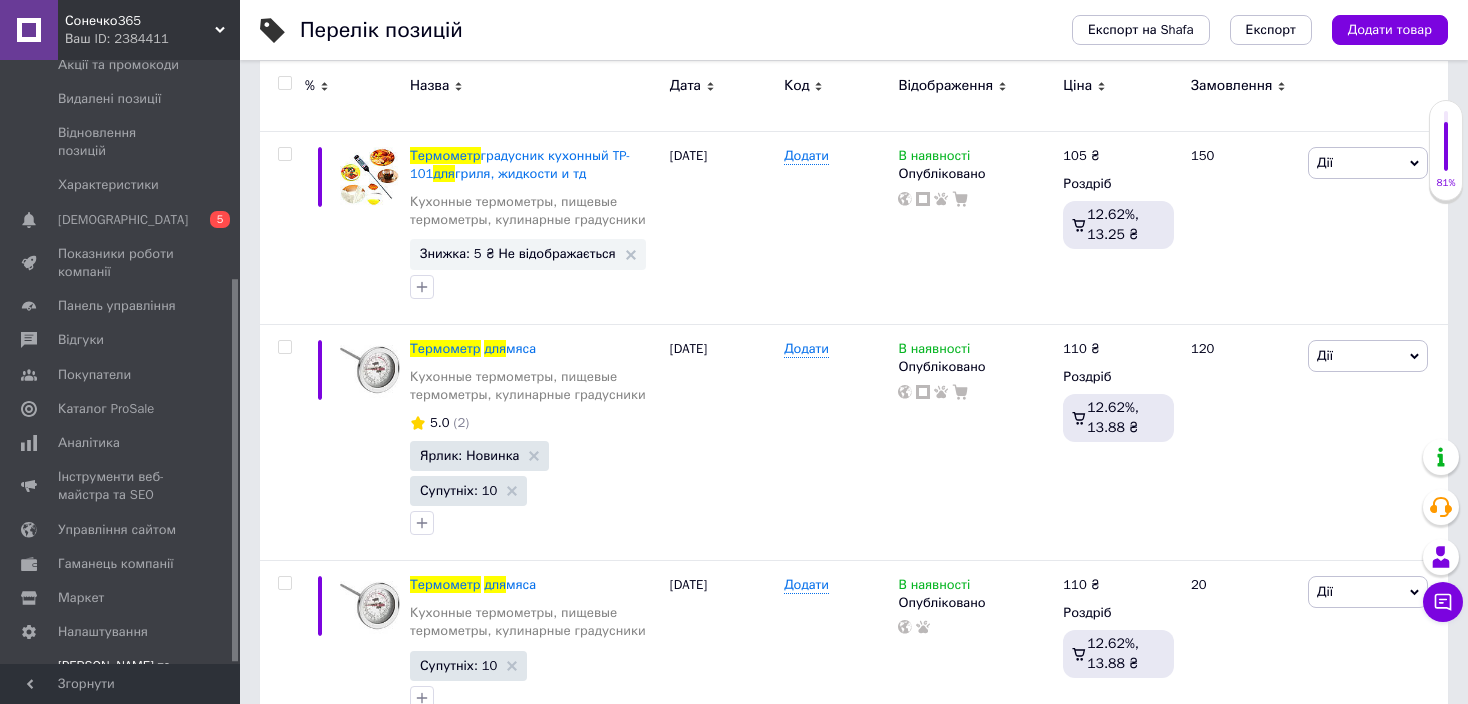 click on "Тарифи та рахунки Prom мікс 1 000" at bounding box center [121, 684] 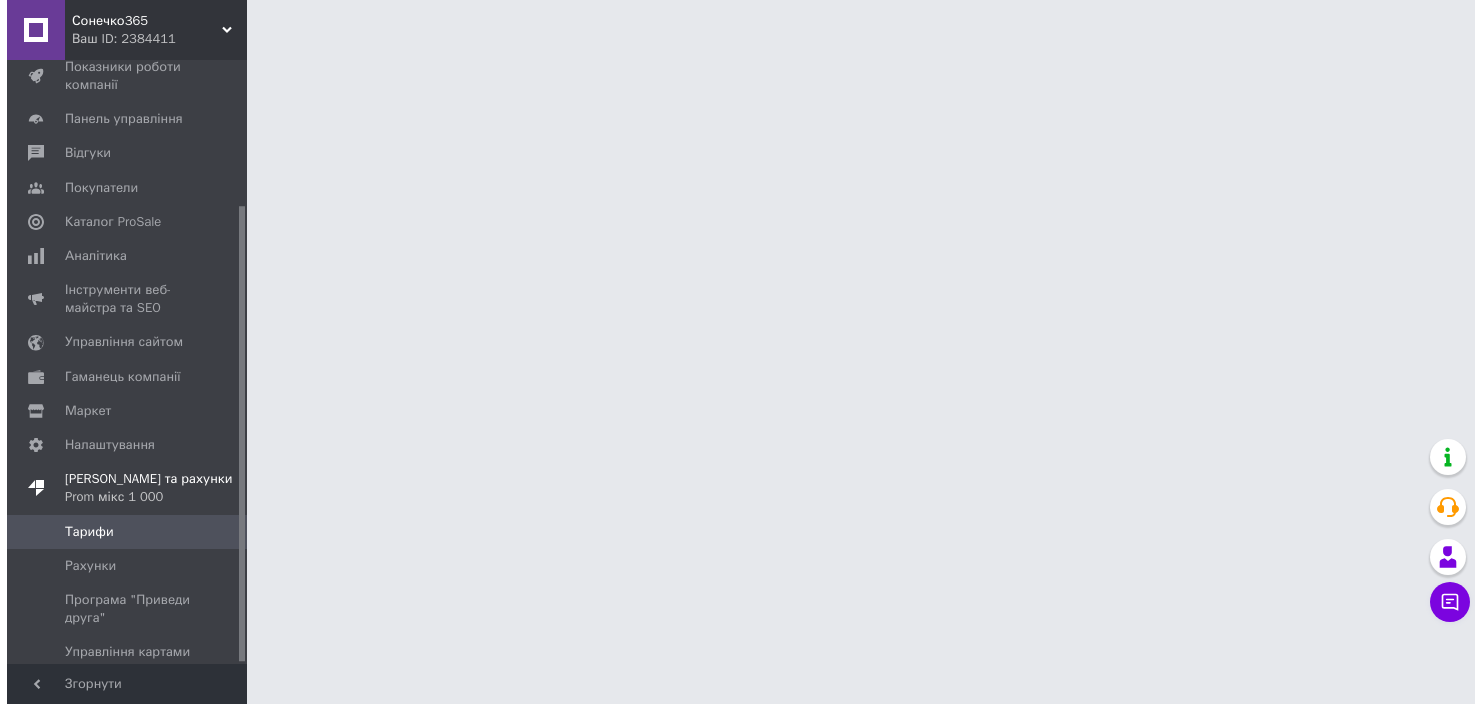 scroll, scrollTop: 0, scrollLeft: 0, axis: both 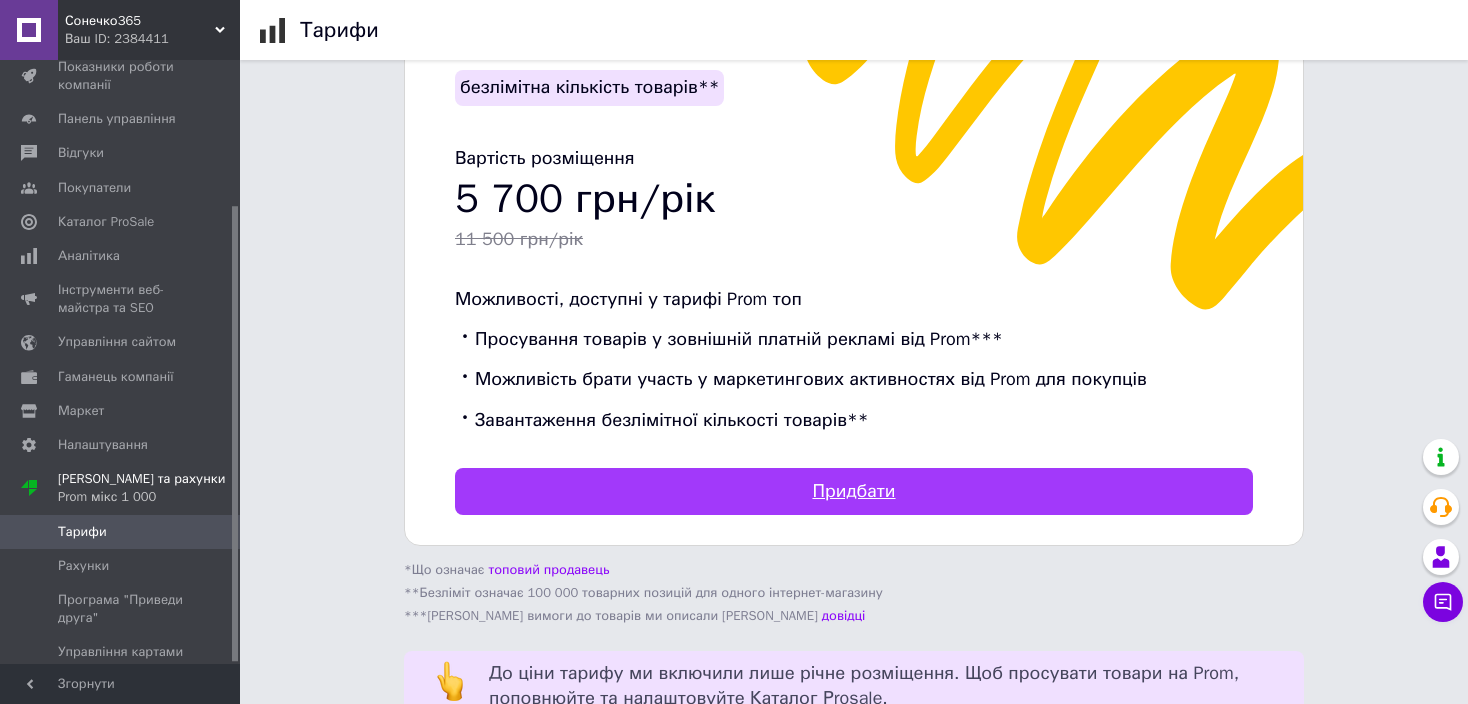 click on "Придбати" at bounding box center [854, 491] 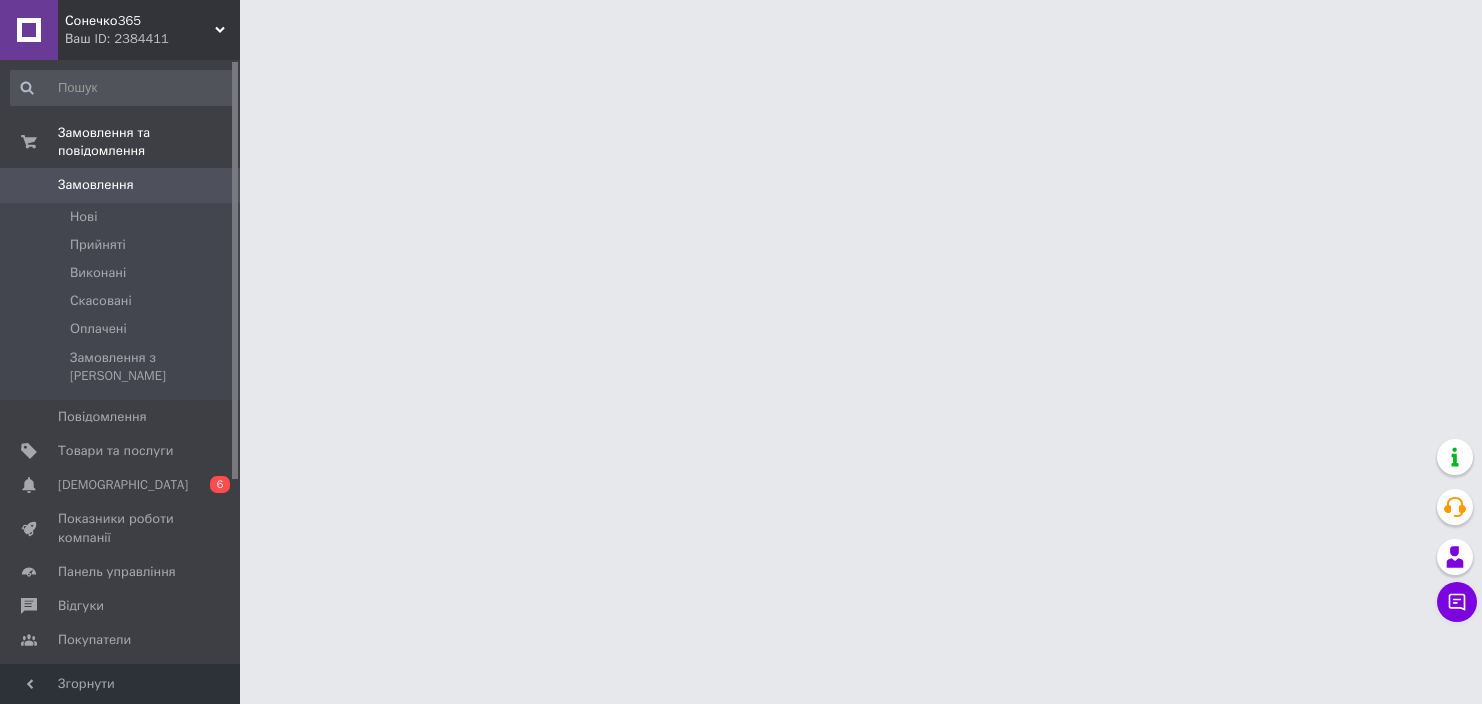scroll, scrollTop: 0, scrollLeft: 0, axis: both 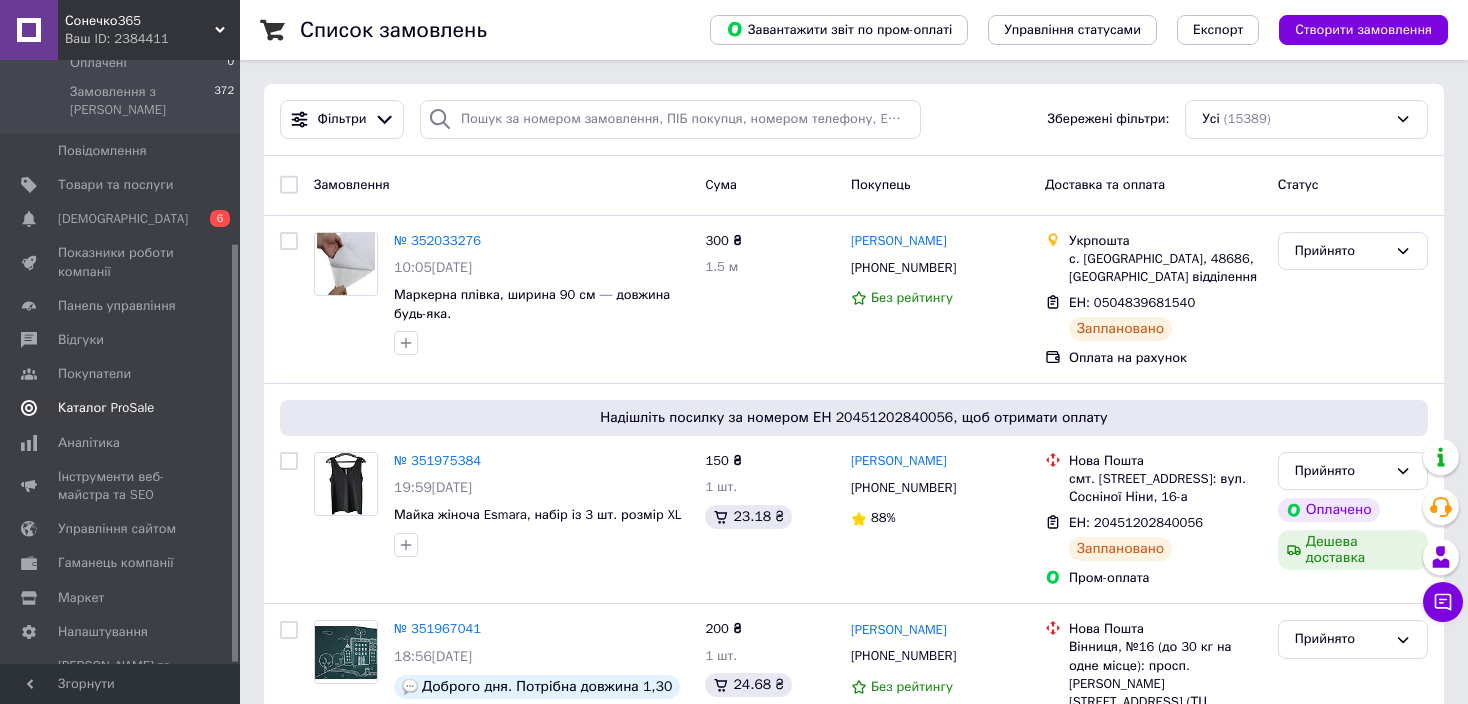 click on "Каталог ProSale" at bounding box center [106, 408] 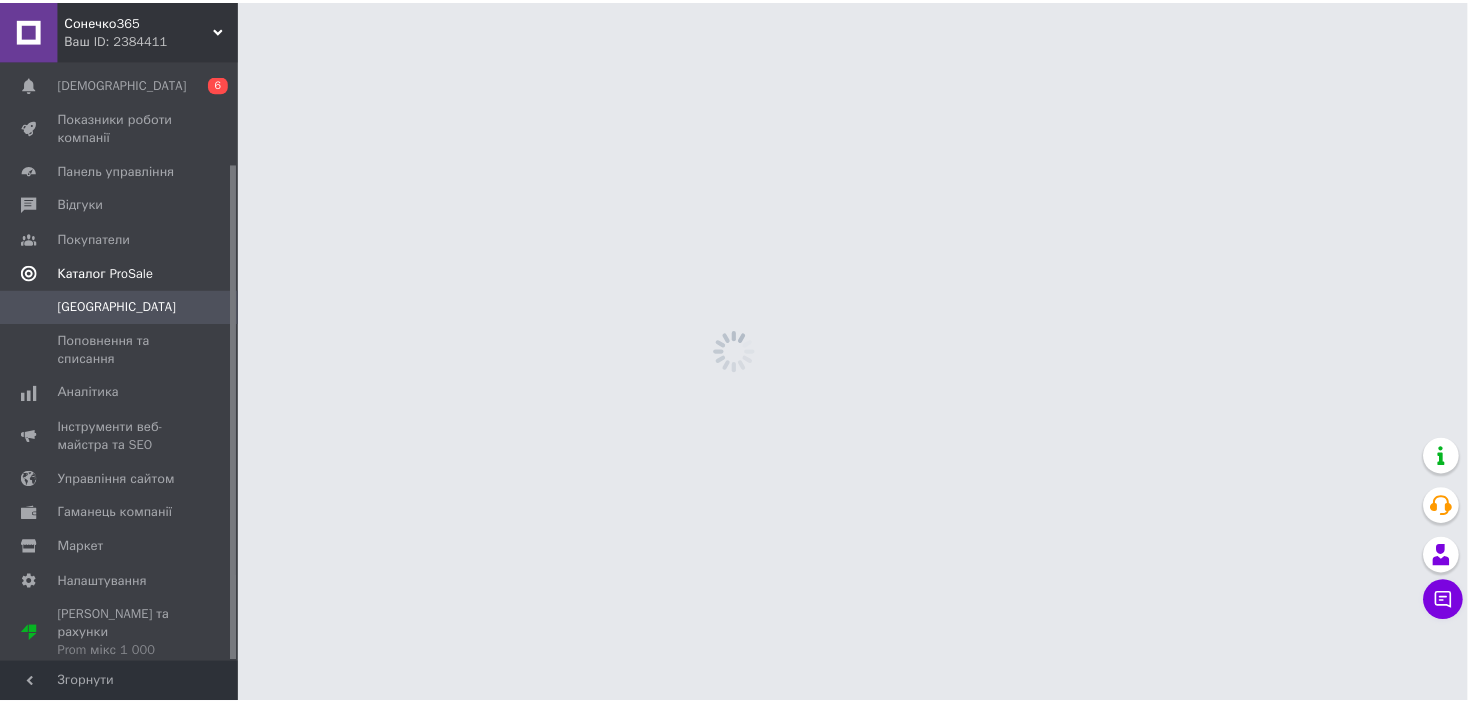 scroll, scrollTop: 124, scrollLeft: 0, axis: vertical 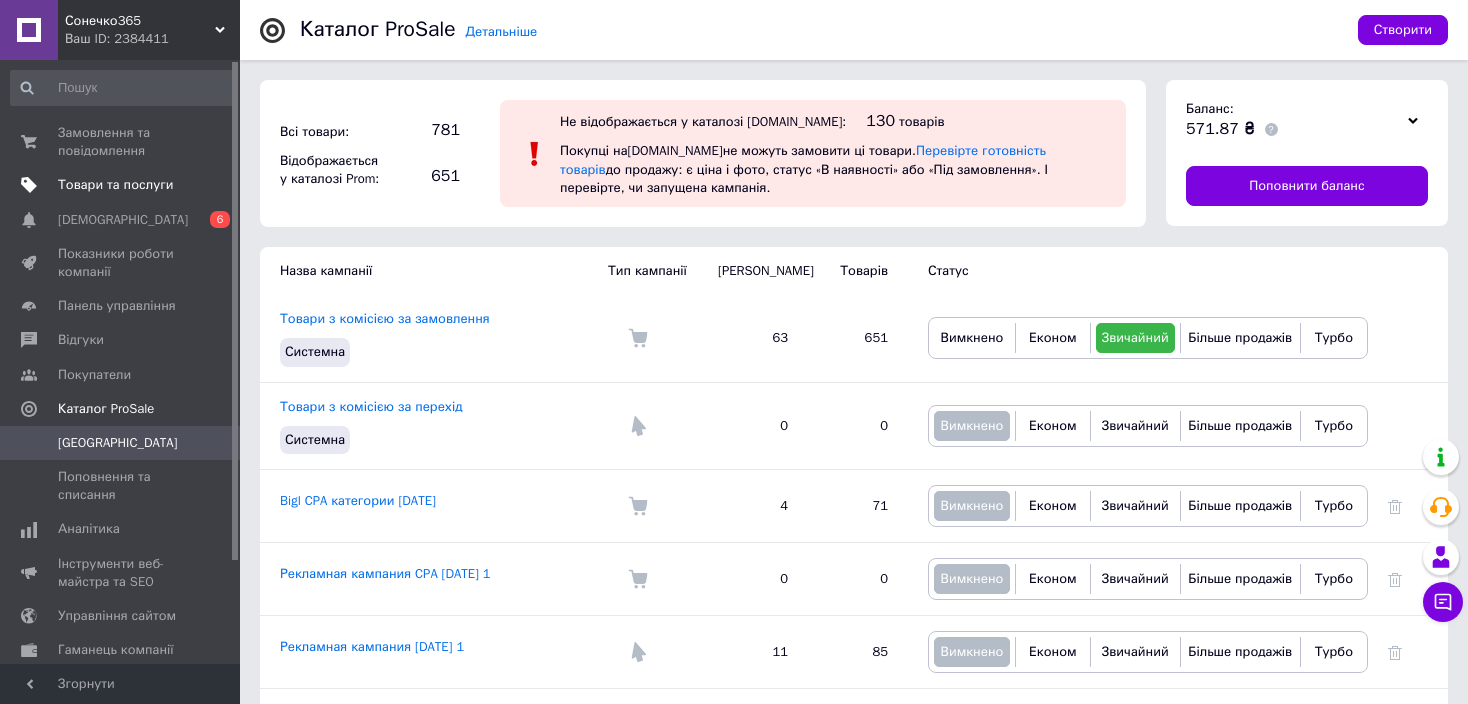 click on "Товари та послуги" at bounding box center [115, 185] 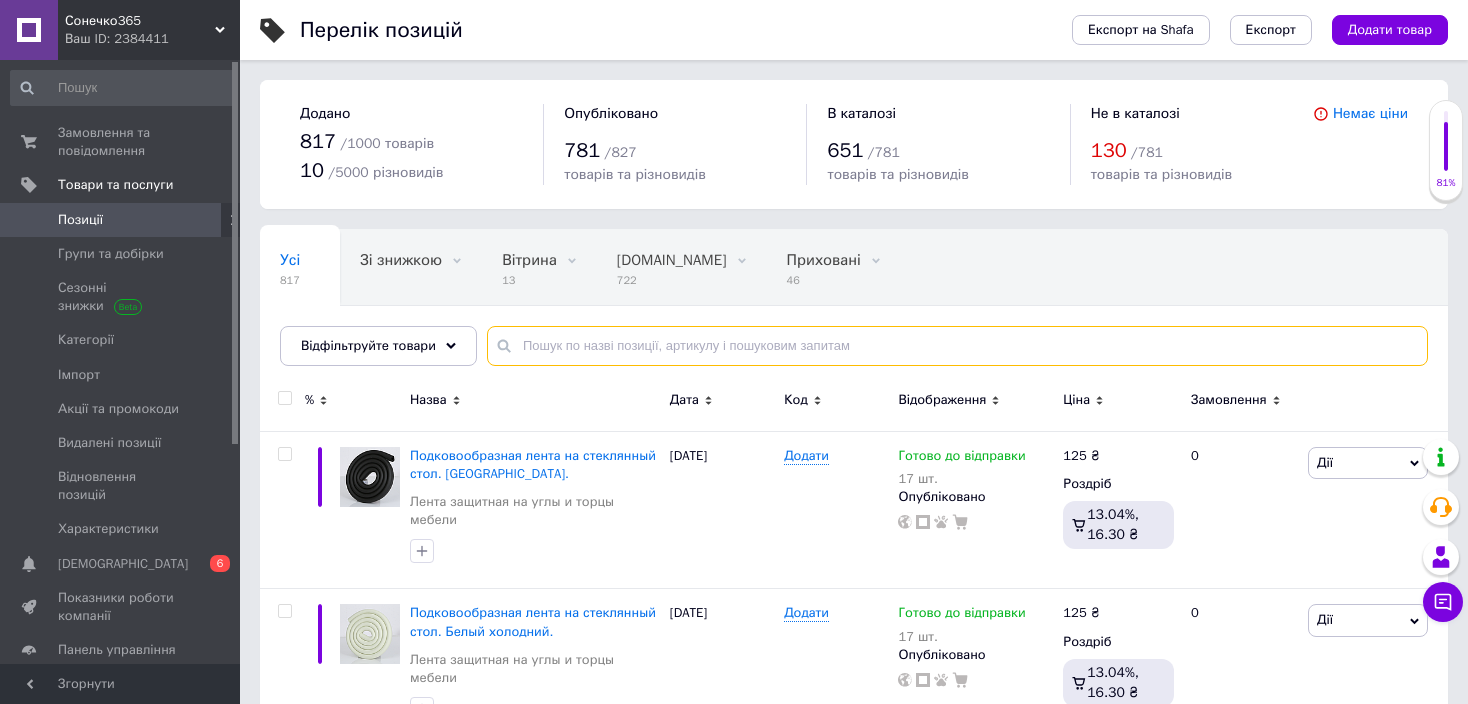 click at bounding box center [957, 346] 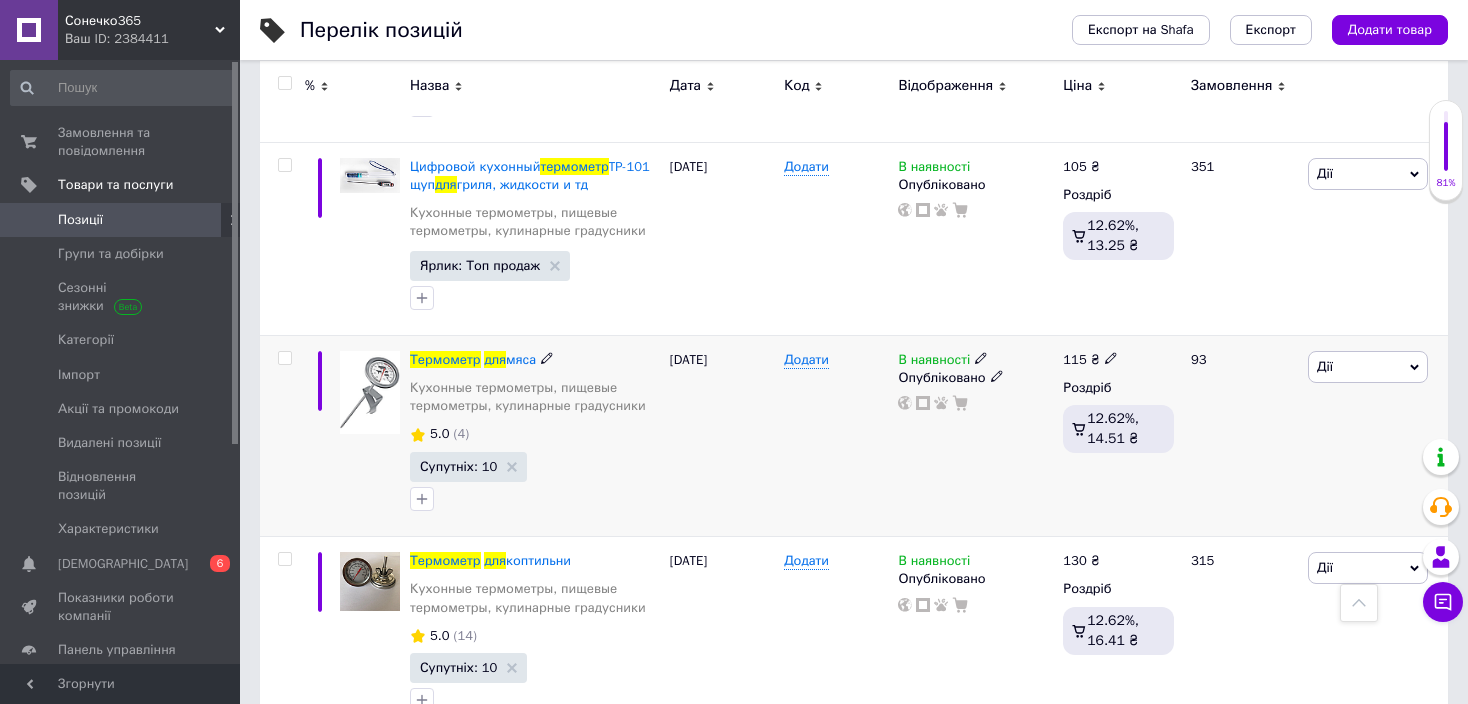 scroll, scrollTop: 1000, scrollLeft: 0, axis: vertical 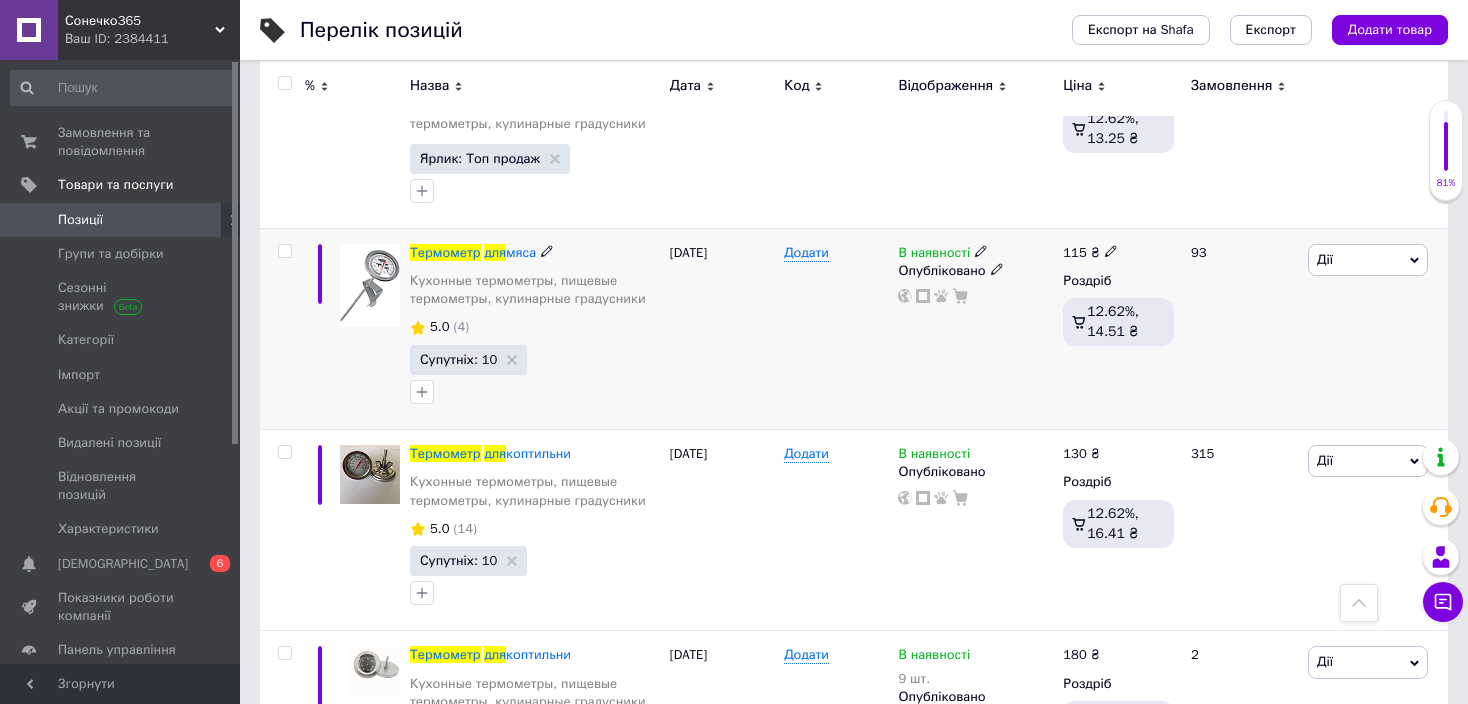 type on "термометр для" 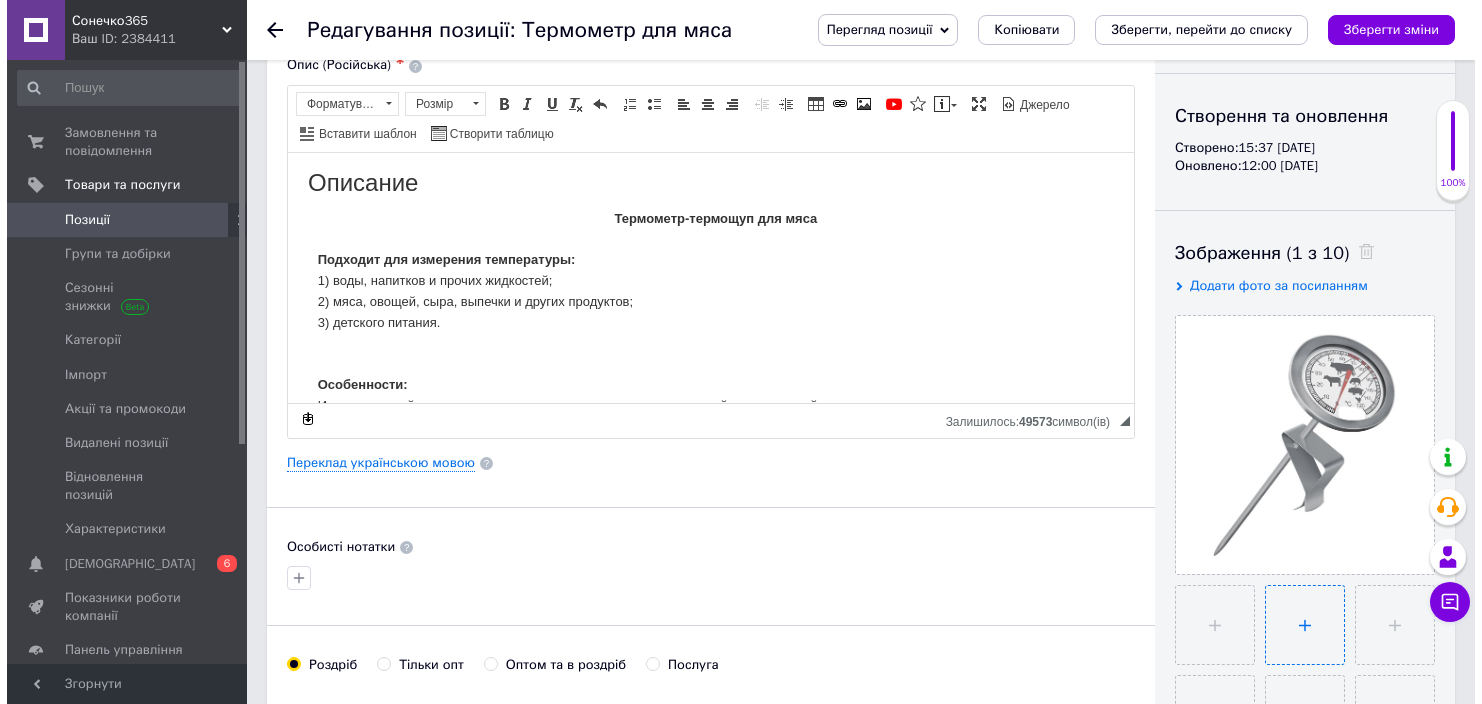 scroll, scrollTop: 200, scrollLeft: 0, axis: vertical 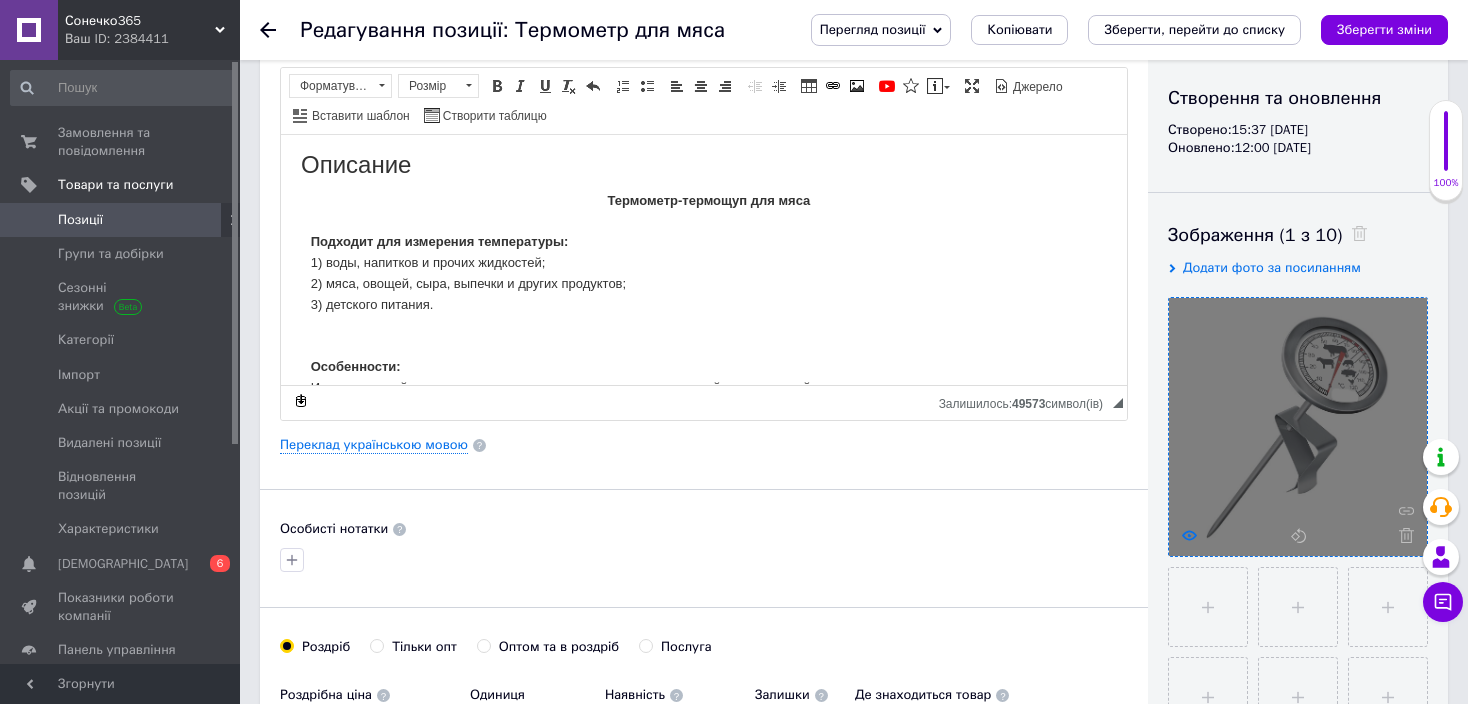 click 